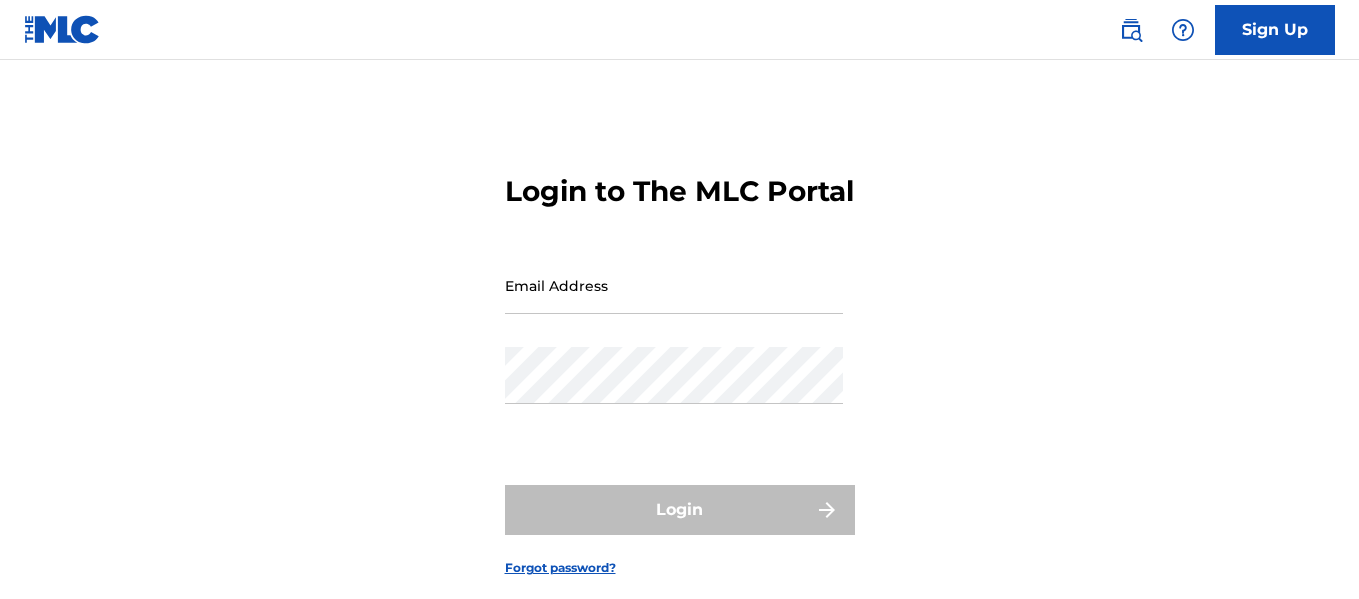 scroll, scrollTop: 0, scrollLeft: 0, axis: both 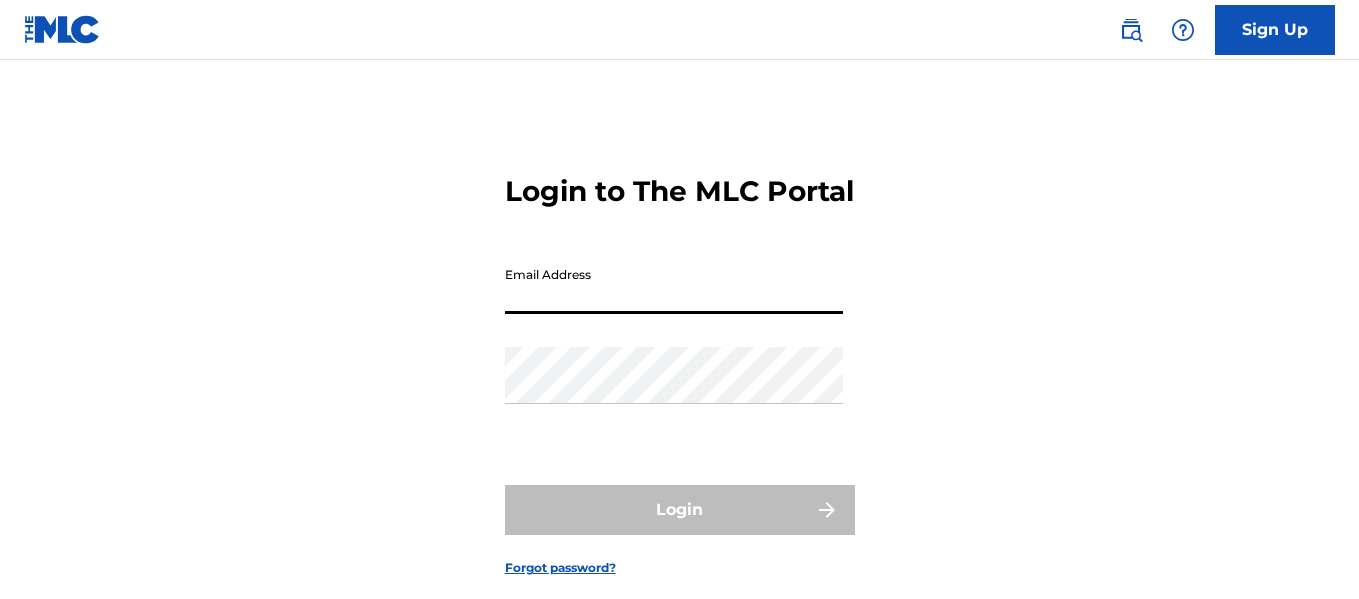 click on "Email Address" at bounding box center (674, 285) 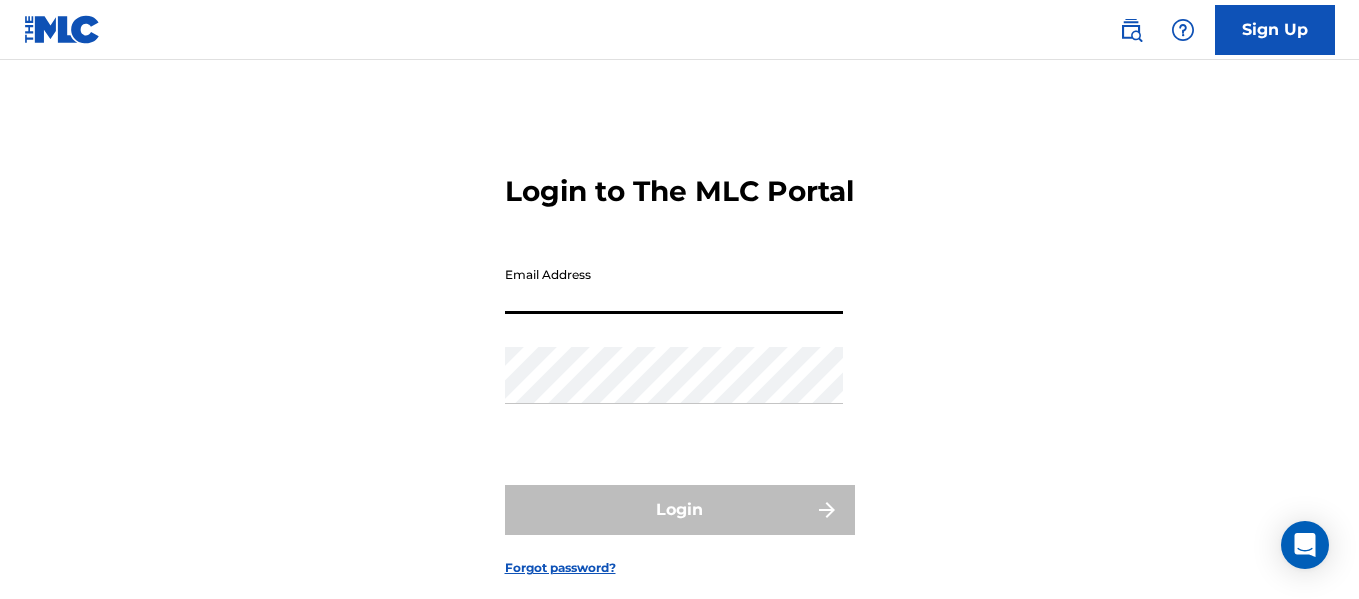 click on "Login to The MLC Portal Email Address Password Login Forgot password?" at bounding box center [679, 359] 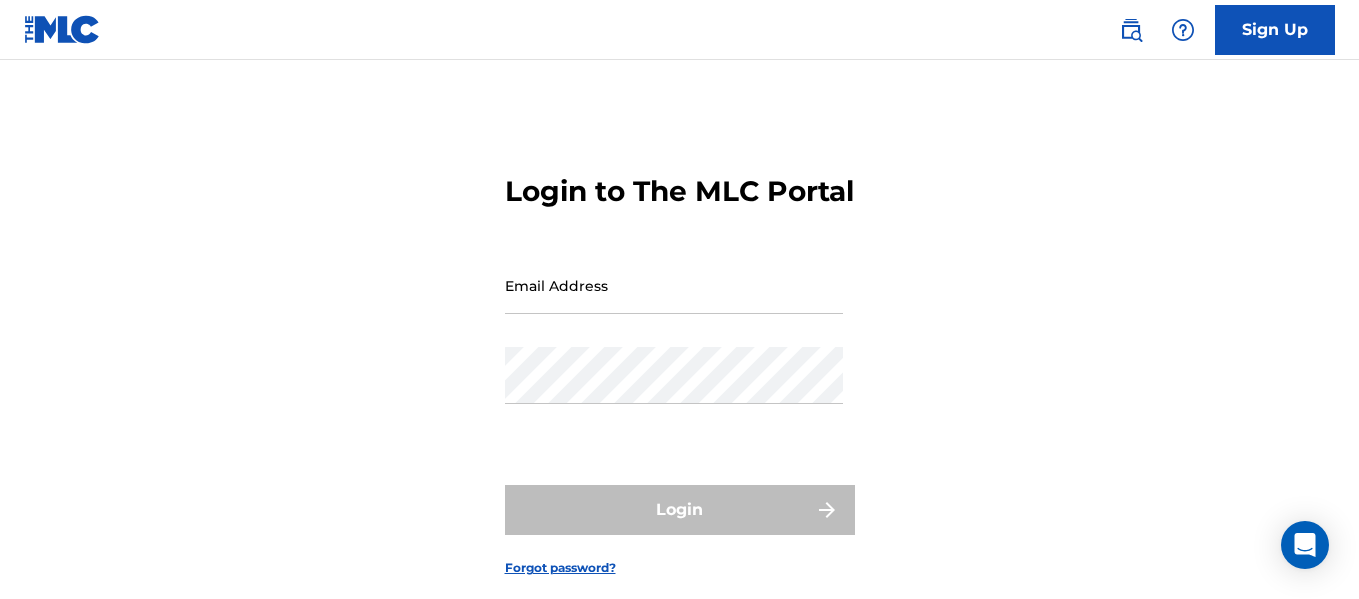 click on "Sign Up" at bounding box center [1275, 30] 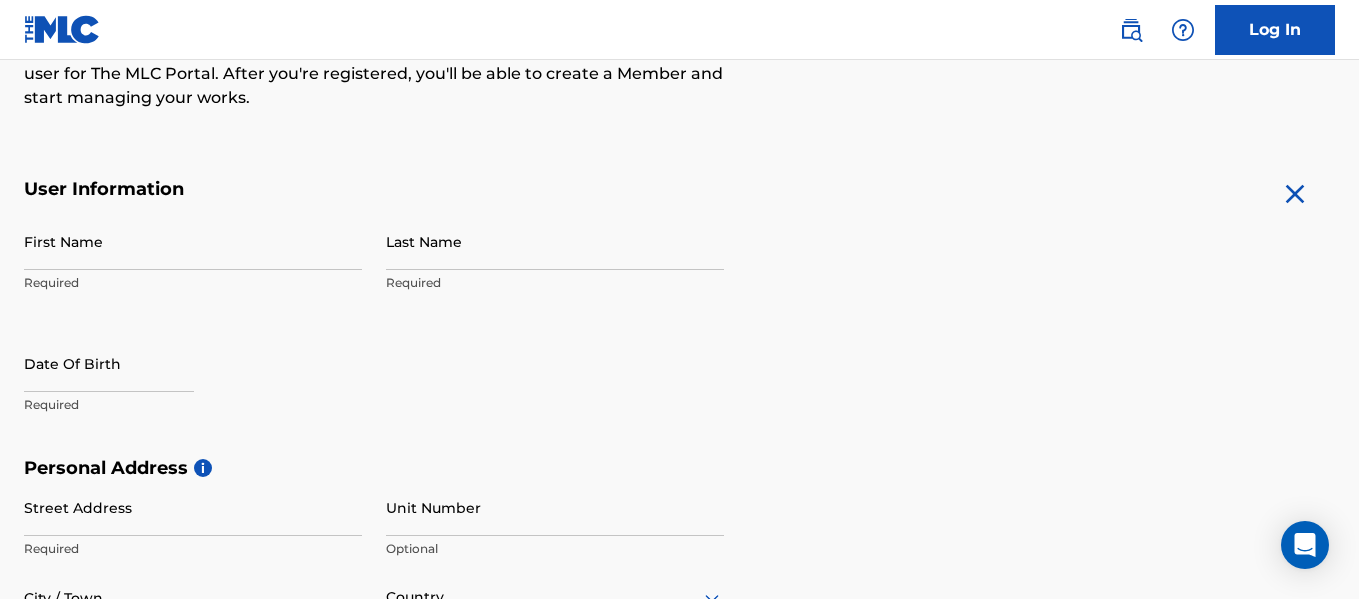 scroll, scrollTop: 292, scrollLeft: 0, axis: vertical 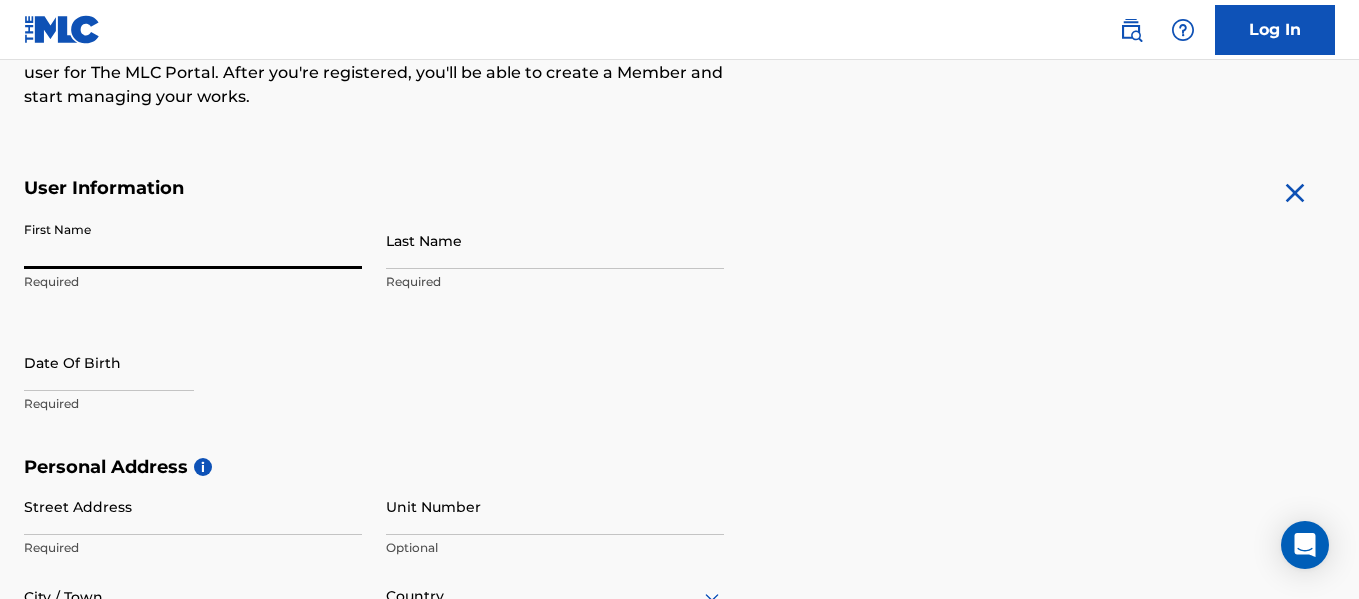 click on "First Name" at bounding box center [193, 240] 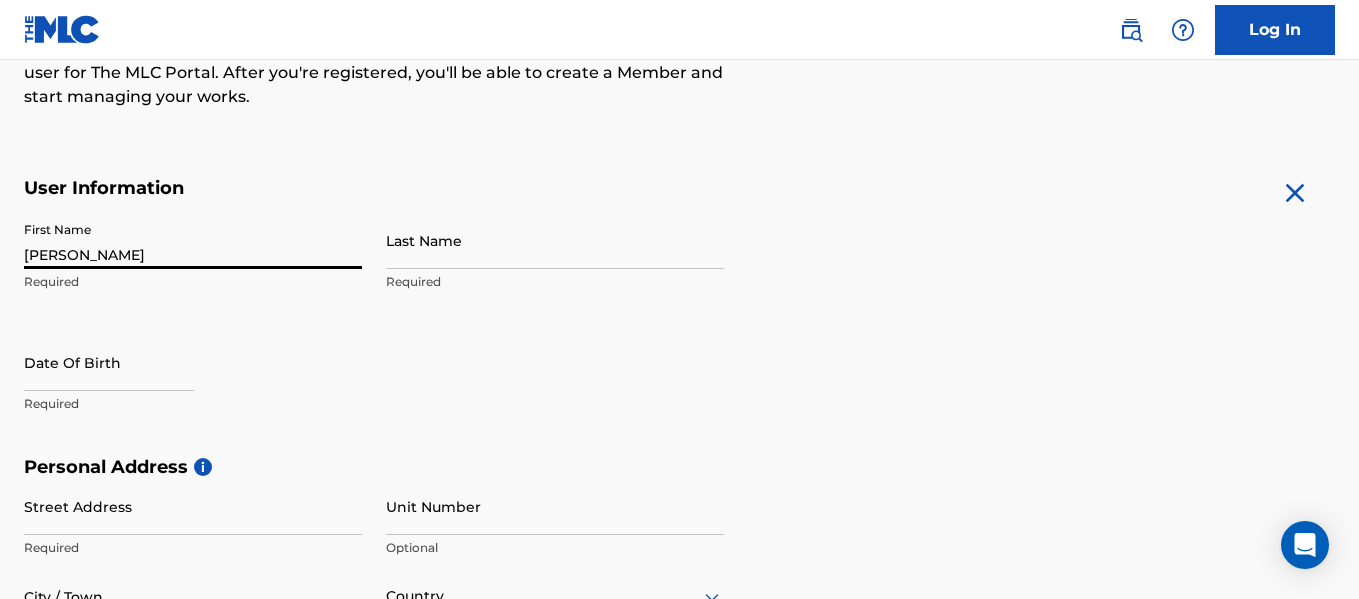 type on "[PERSON_NAME]" 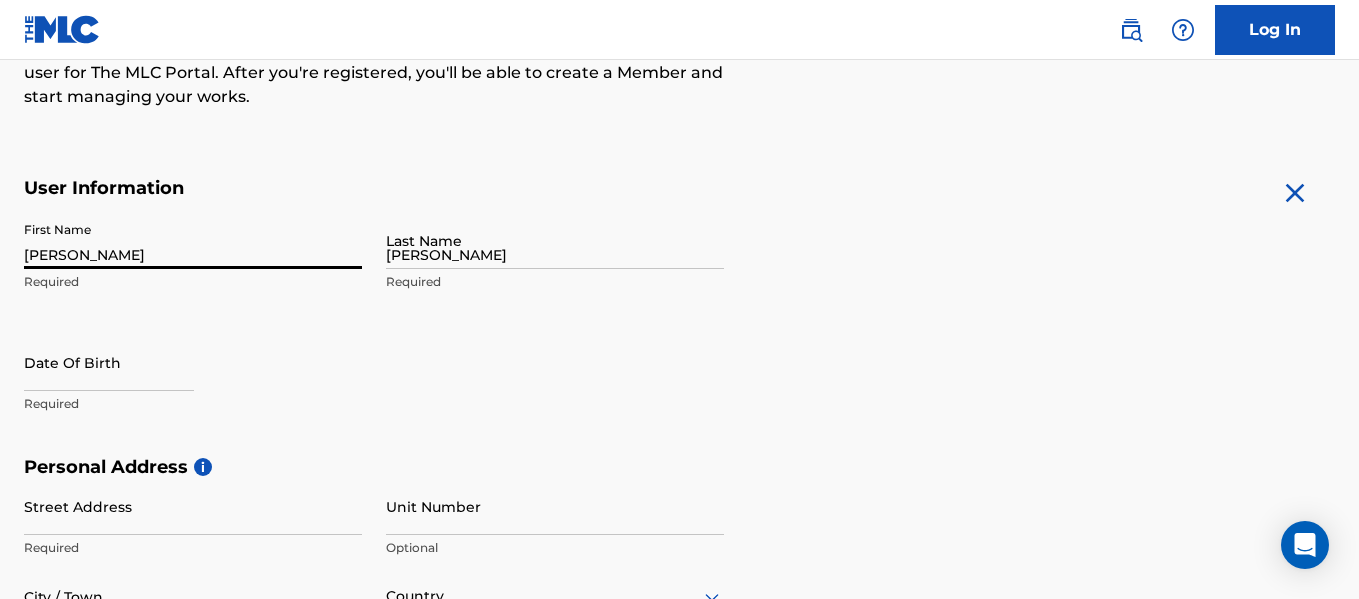 type on "[STREET_ADDRESS]" 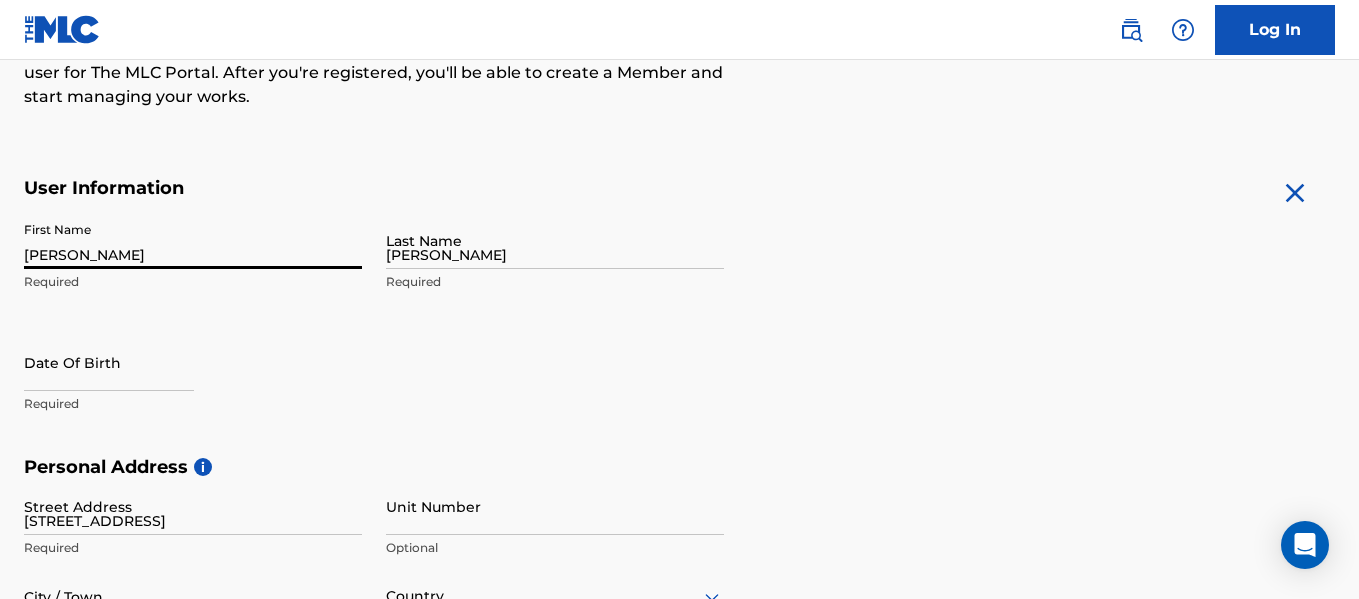type on "St [PERSON_NAME]" 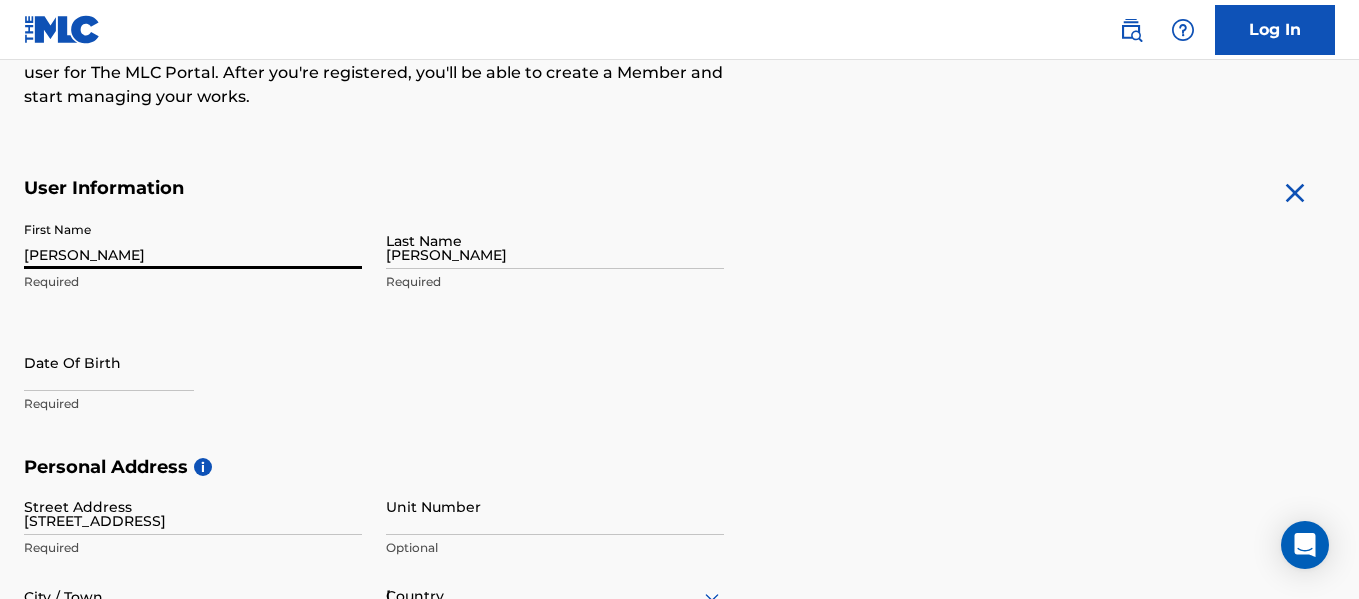 type on "[GEOGRAPHIC_DATA]" 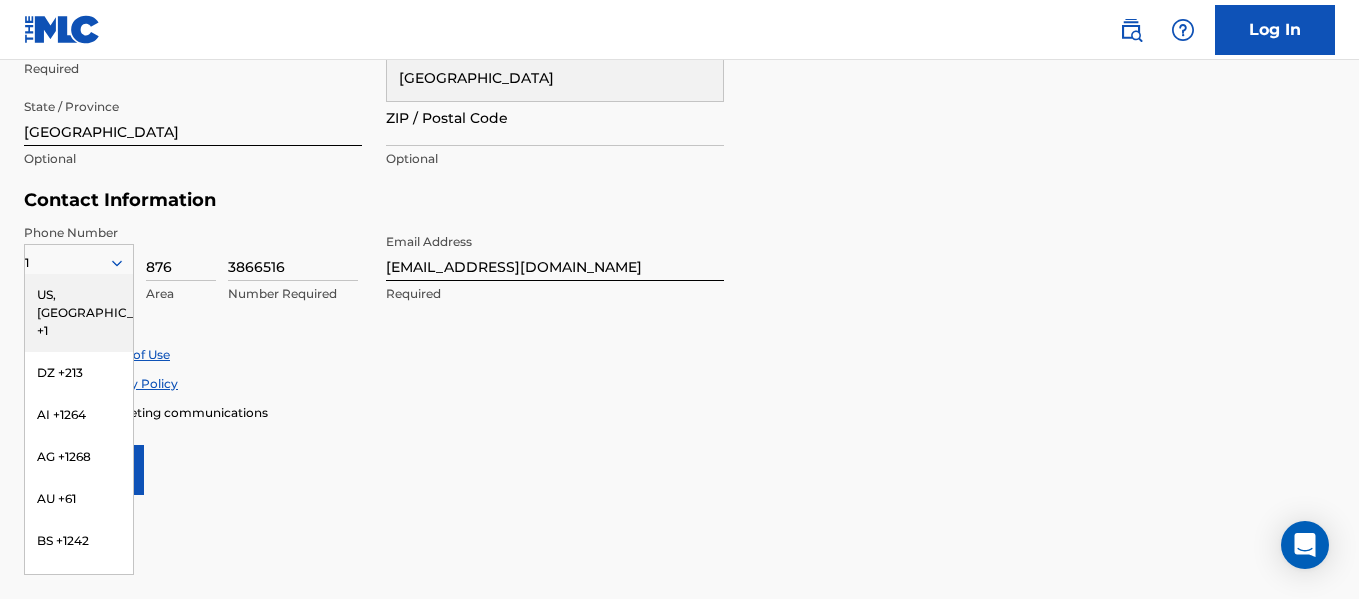 scroll, scrollTop: 864, scrollLeft: 0, axis: vertical 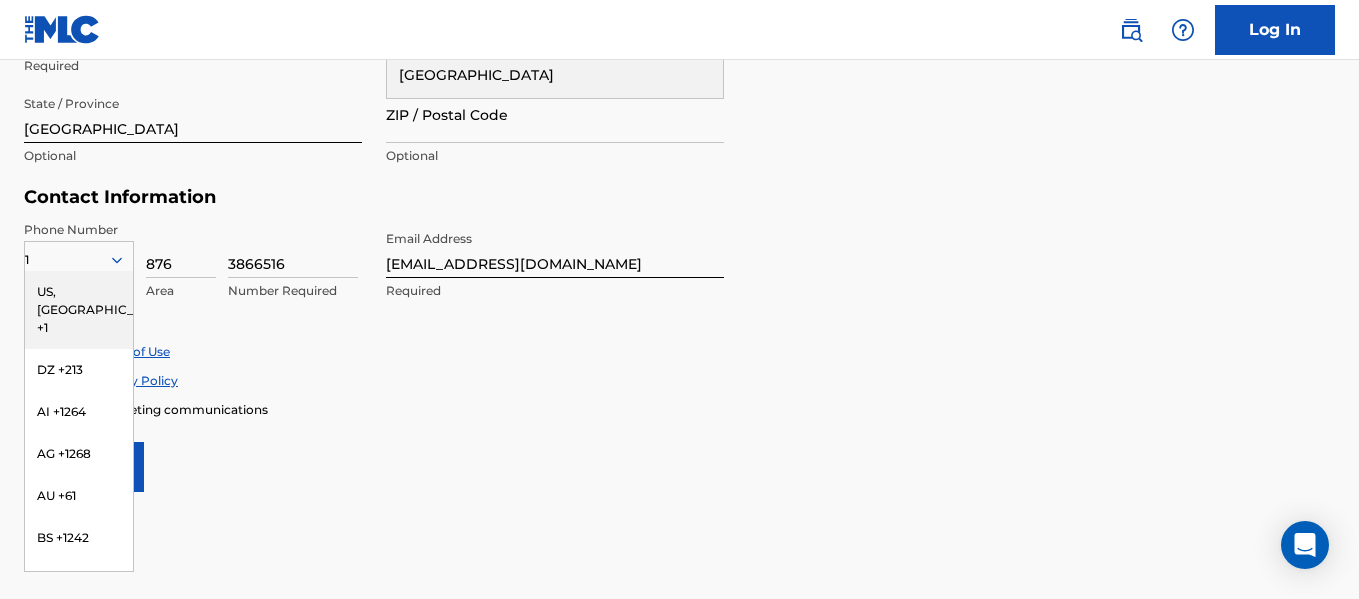 click on "Accept Terms of Use Accept Privacy Policy Enroll in marketing communications" at bounding box center [679, 380] 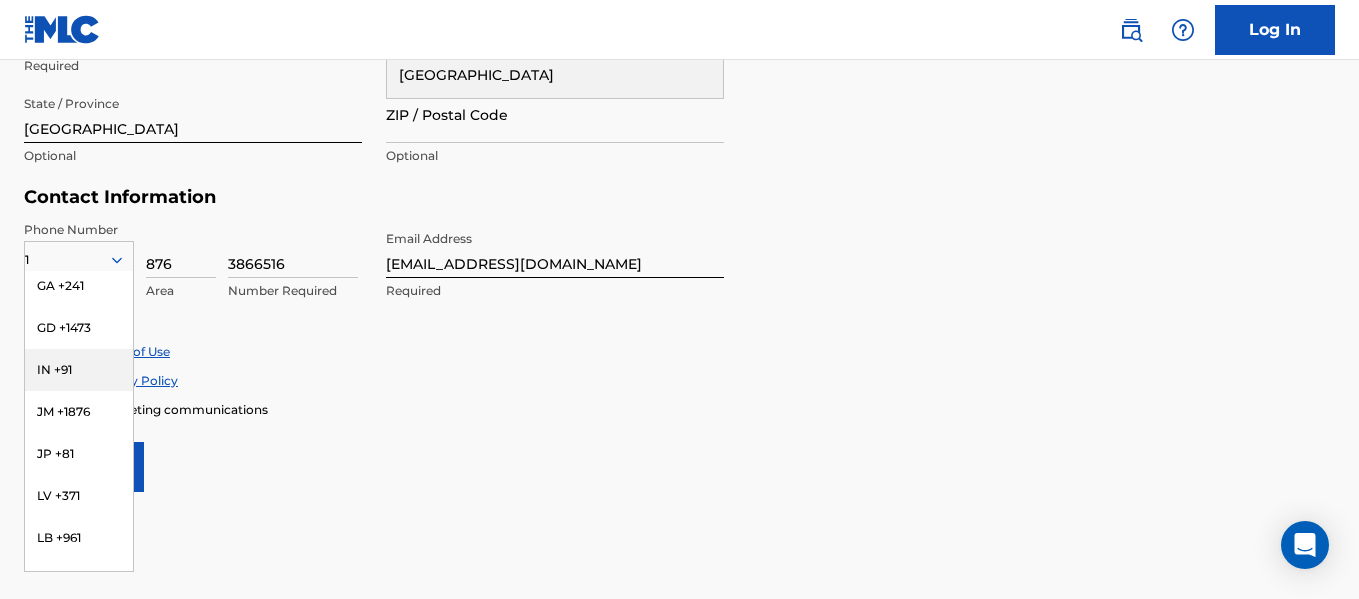 scroll, scrollTop: 671, scrollLeft: 0, axis: vertical 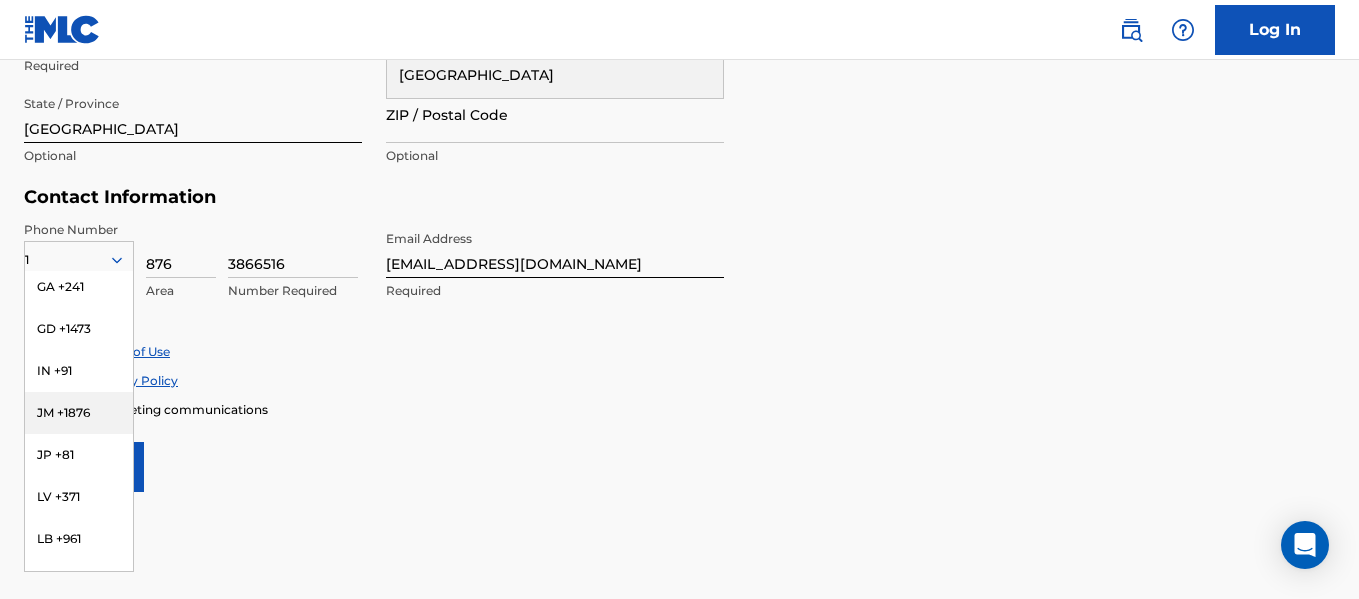 click on "JM +1876" at bounding box center [79, 413] 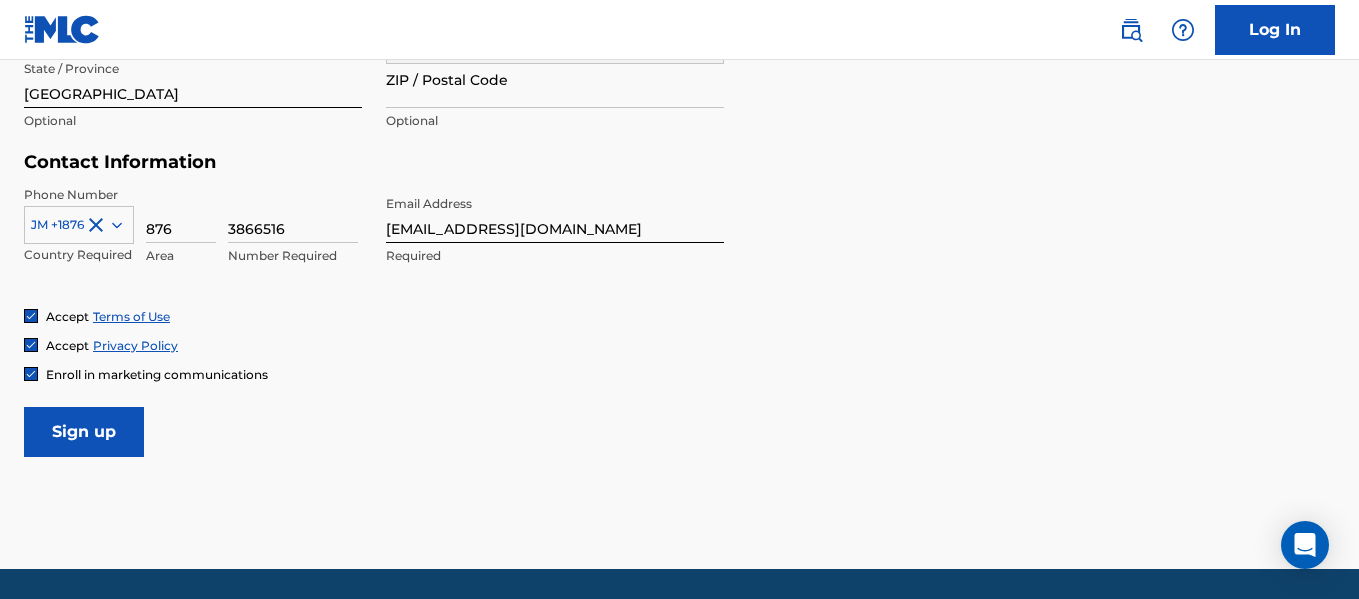 scroll, scrollTop: 965, scrollLeft: 0, axis: vertical 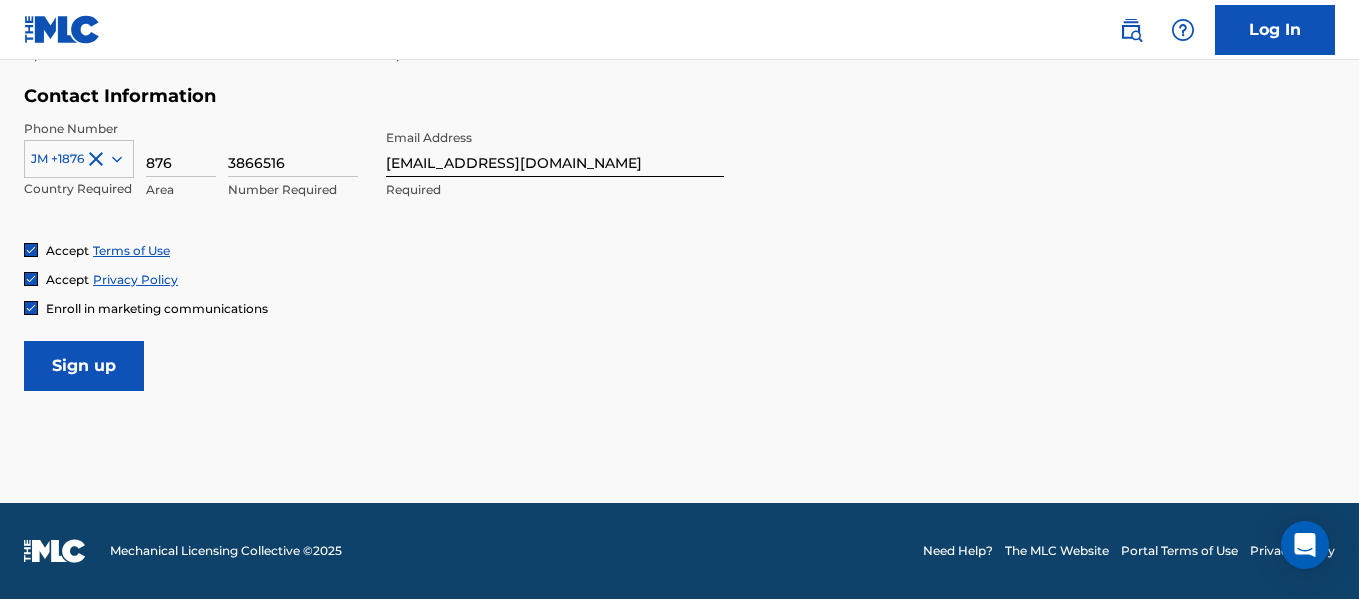 click on "Sign up" at bounding box center [84, 366] 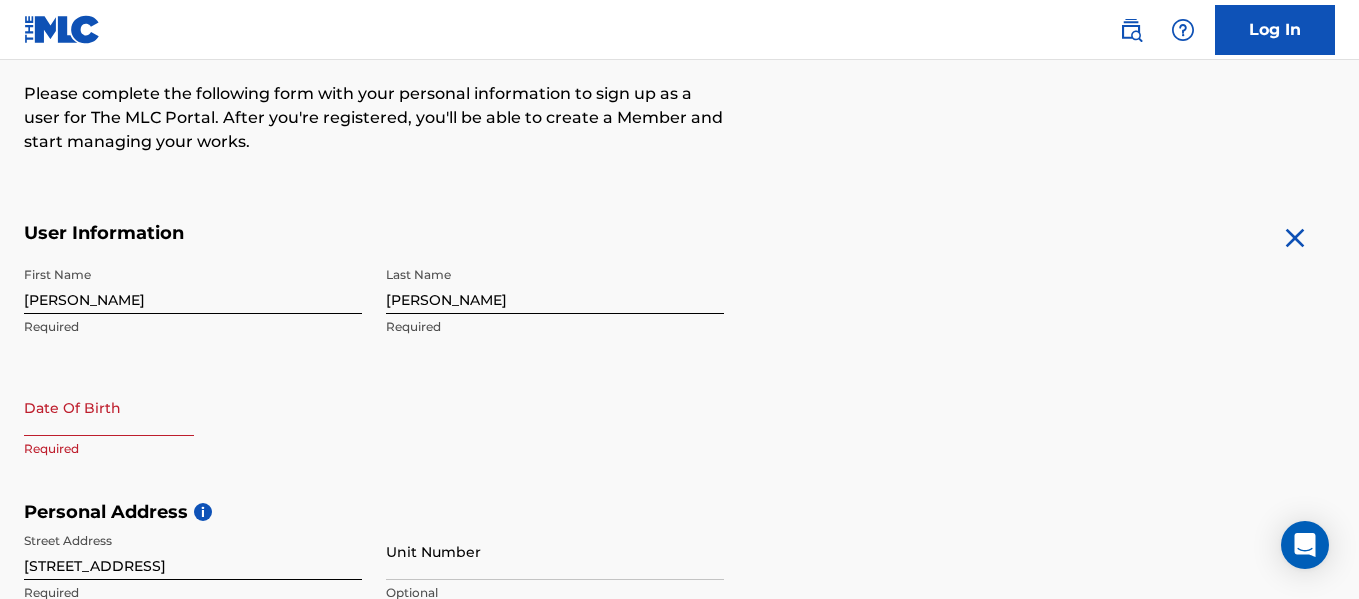 scroll, scrollTop: 248, scrollLeft: 0, axis: vertical 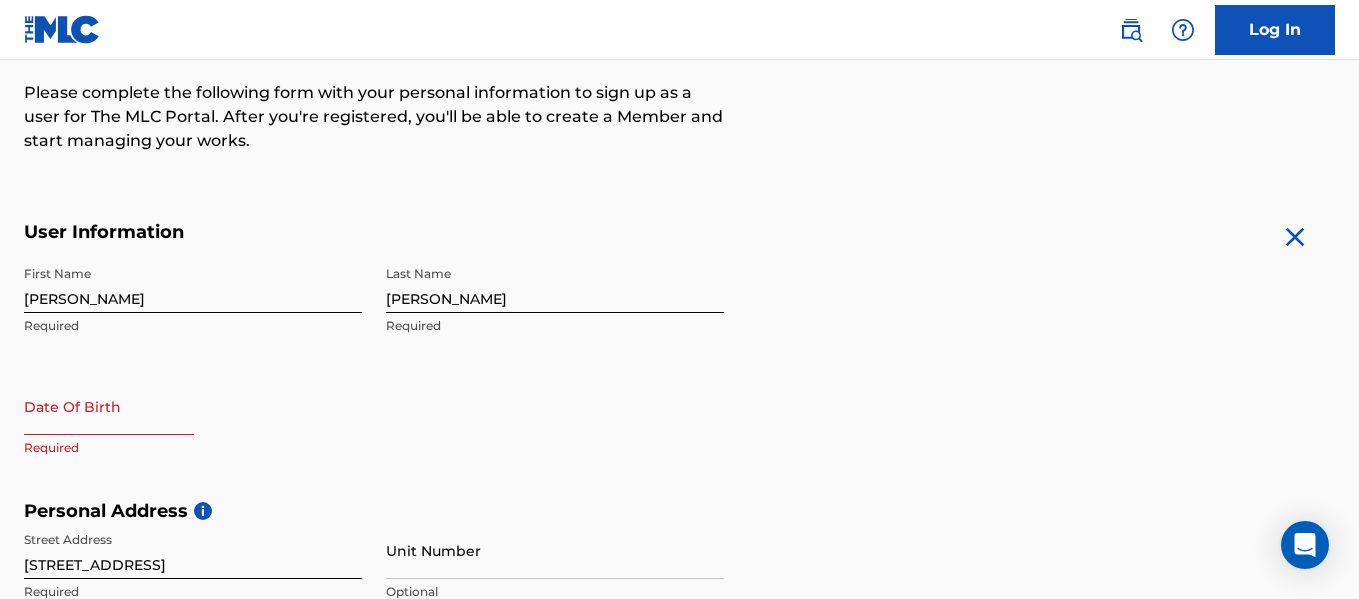 type 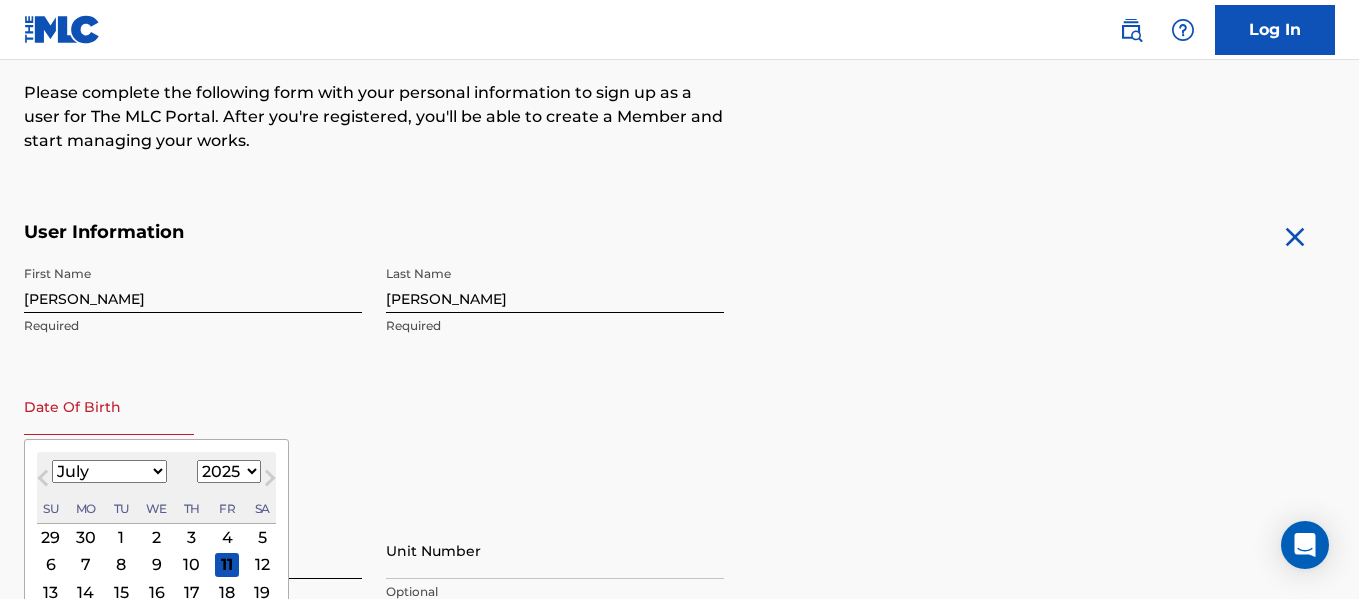 click at bounding box center (109, 406) 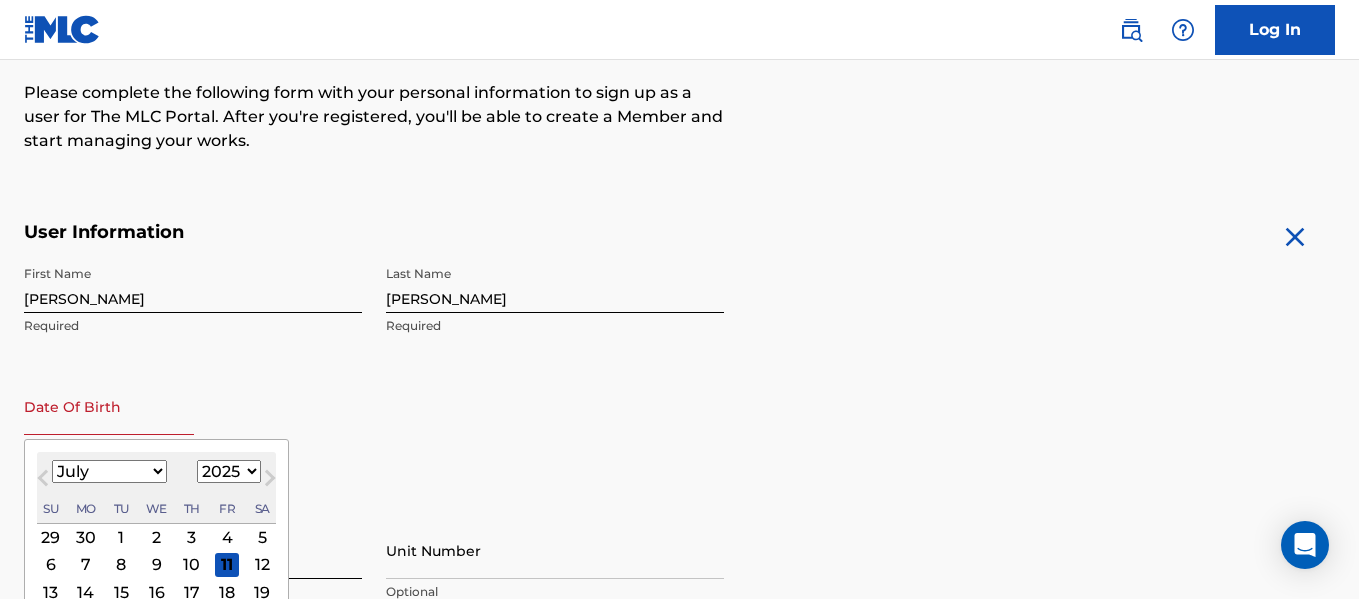 select on "9" 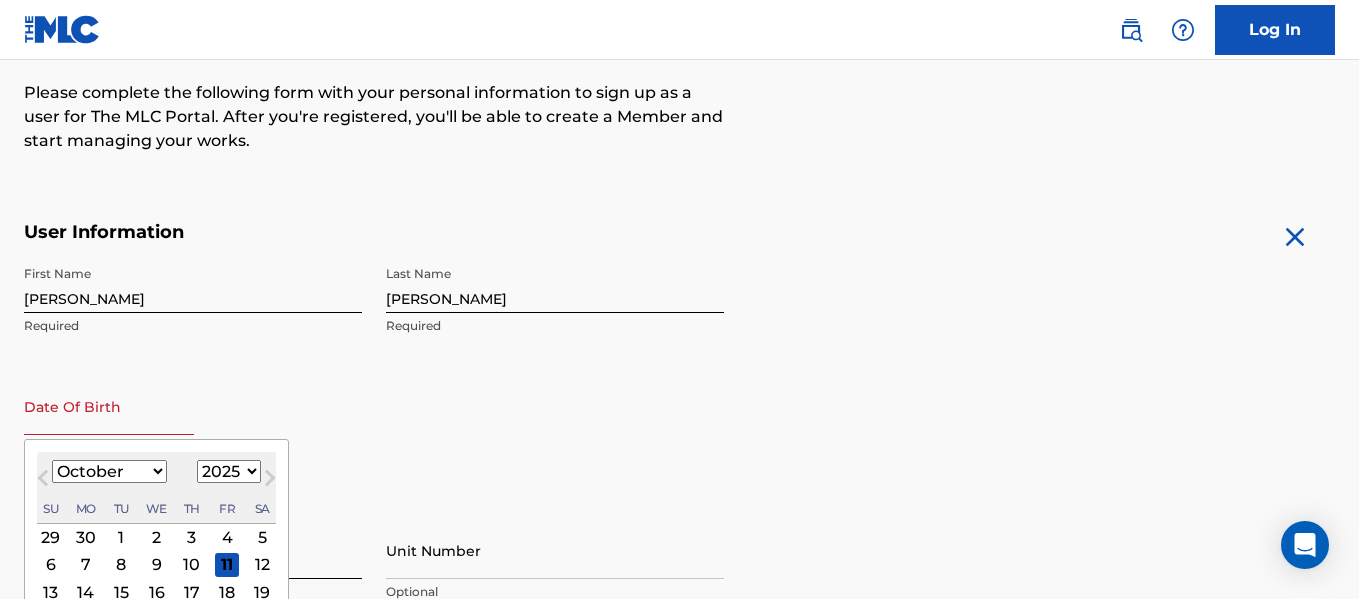click on "January February March April May June July August September October November December" at bounding box center [109, 471] 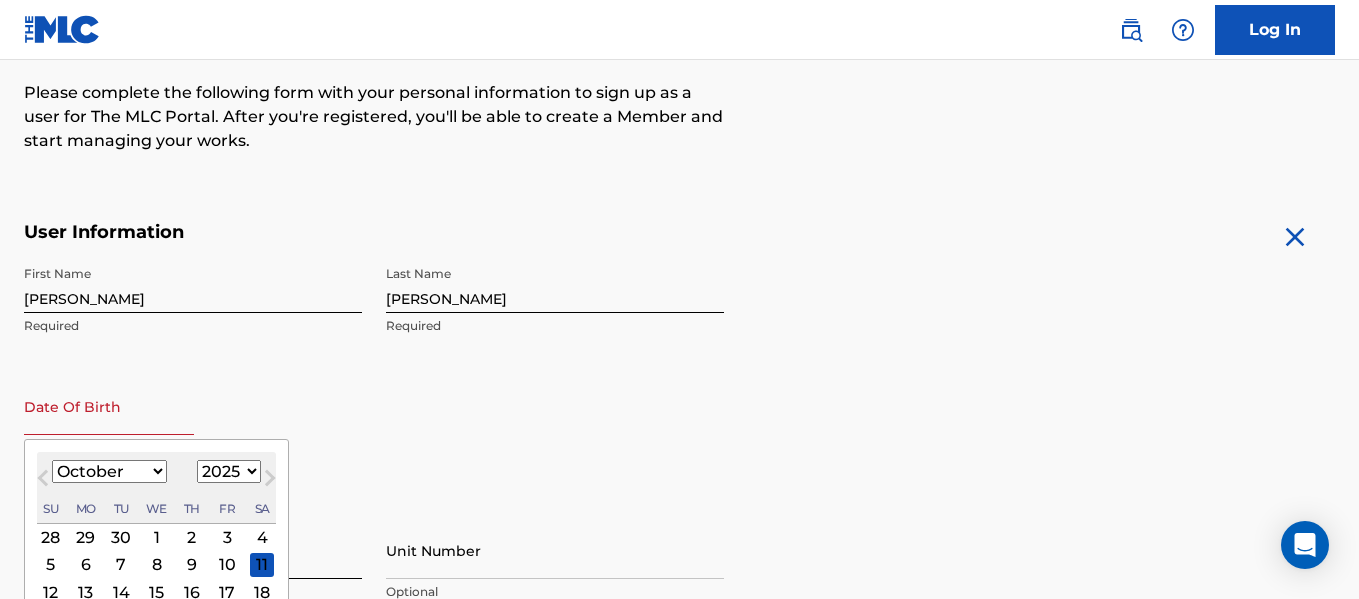drag, startPoint x: 259, startPoint y: 458, endPoint x: 248, endPoint y: 464, distance: 12.529964 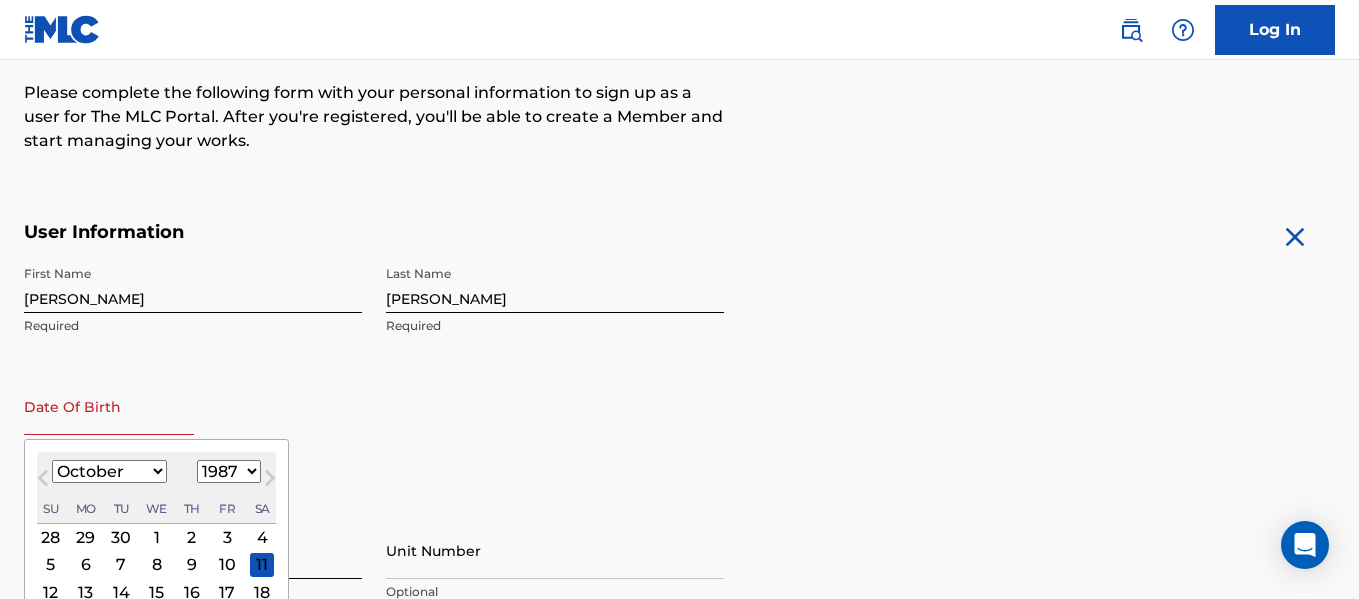 click on "1899 1900 1901 1902 1903 1904 1905 1906 1907 1908 1909 1910 1911 1912 1913 1914 1915 1916 1917 1918 1919 1920 1921 1922 1923 1924 1925 1926 1927 1928 1929 1930 1931 1932 1933 1934 1935 1936 1937 1938 1939 1940 1941 1942 1943 1944 1945 1946 1947 1948 1949 1950 1951 1952 1953 1954 1955 1956 1957 1958 1959 1960 1961 1962 1963 1964 1965 1966 1967 1968 1969 1970 1971 1972 1973 1974 1975 1976 1977 1978 1979 1980 1981 1982 1983 1984 1985 1986 1987 1988 1989 1990 1991 1992 1993 1994 1995 1996 1997 1998 1999 2000 2001 2002 2003 2004 2005 2006 2007 2008 2009 2010 2011 2012 2013 2014 2015 2016 2017 2018 2019 2020 2021 2022 2023 2024 2025 2026 2027 2028 2029 2030 2031 2032 2033 2034 2035 2036 2037 2038 2039 2040 2041 2042 2043 2044 2045 2046 2047 2048 2049 2050 2051 2052 2053 2054 2055 2056 2057 2058 2059 2060 2061 2062 2063 2064 2065 2066 2067 2068 2069 2070 2071 2072 2073 2074 2075 2076 2077 2078 2079 2080 2081 2082 2083 2084 2085 2086 2087 2088 2089 2090 2091 2092 2093 2094 2095 2096 2097 2098 2099 2100" at bounding box center (229, 471) 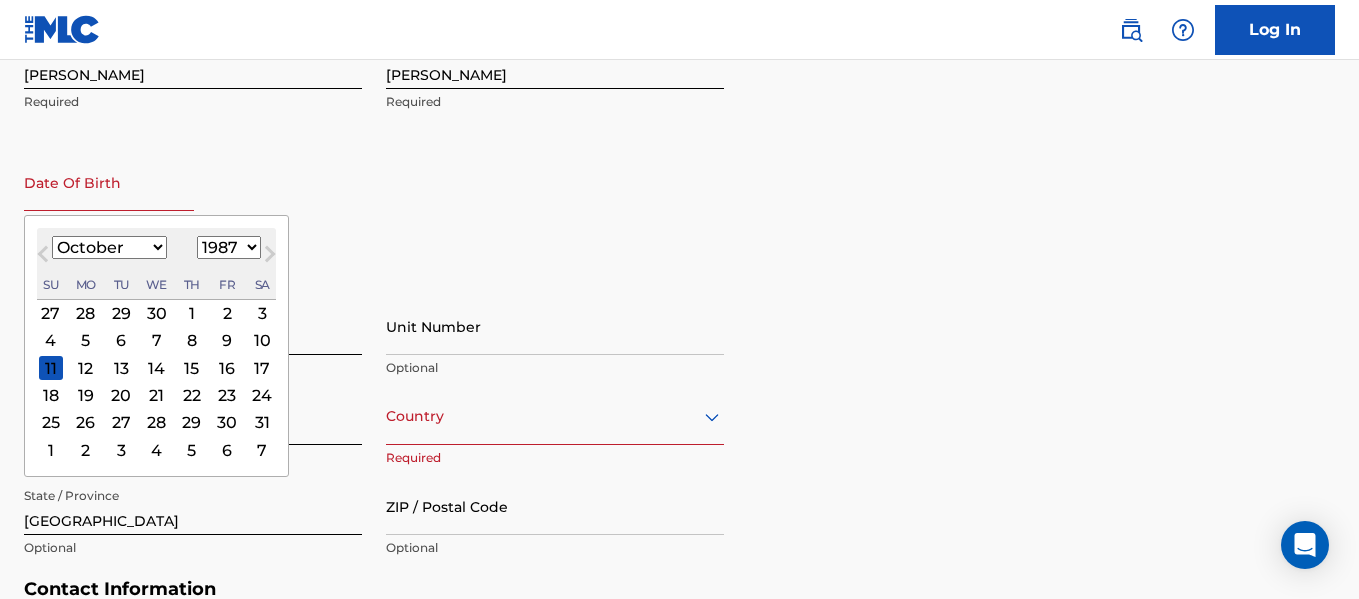 scroll, scrollTop: 472, scrollLeft: 0, axis: vertical 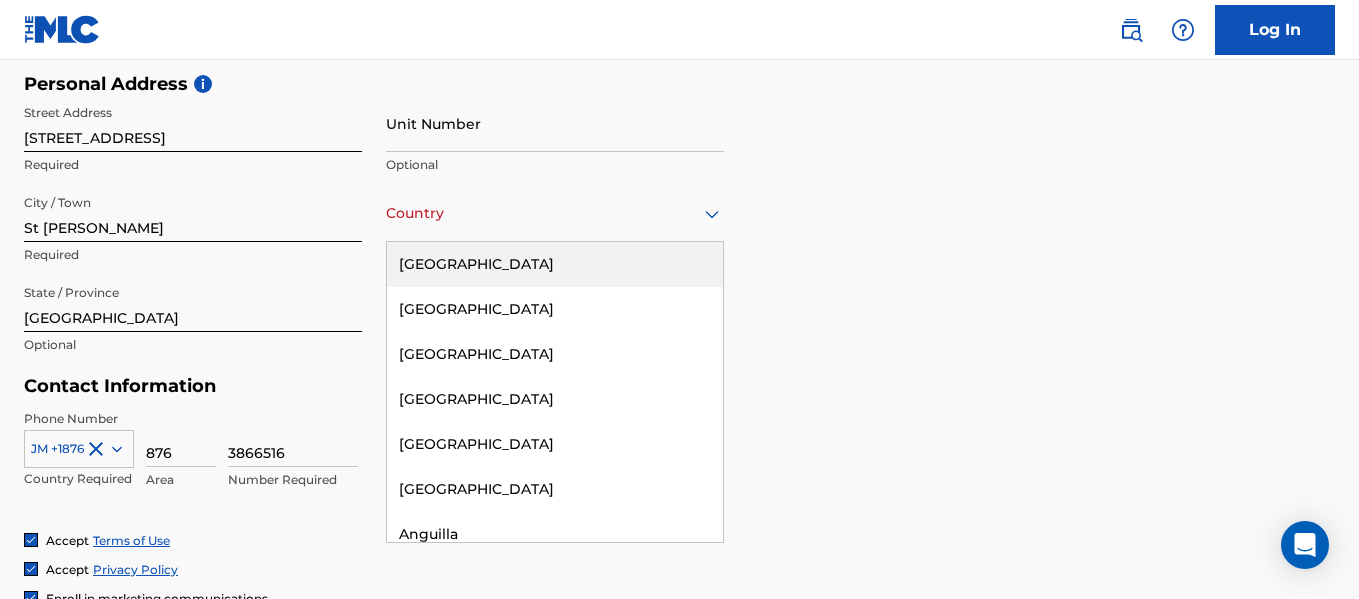 click 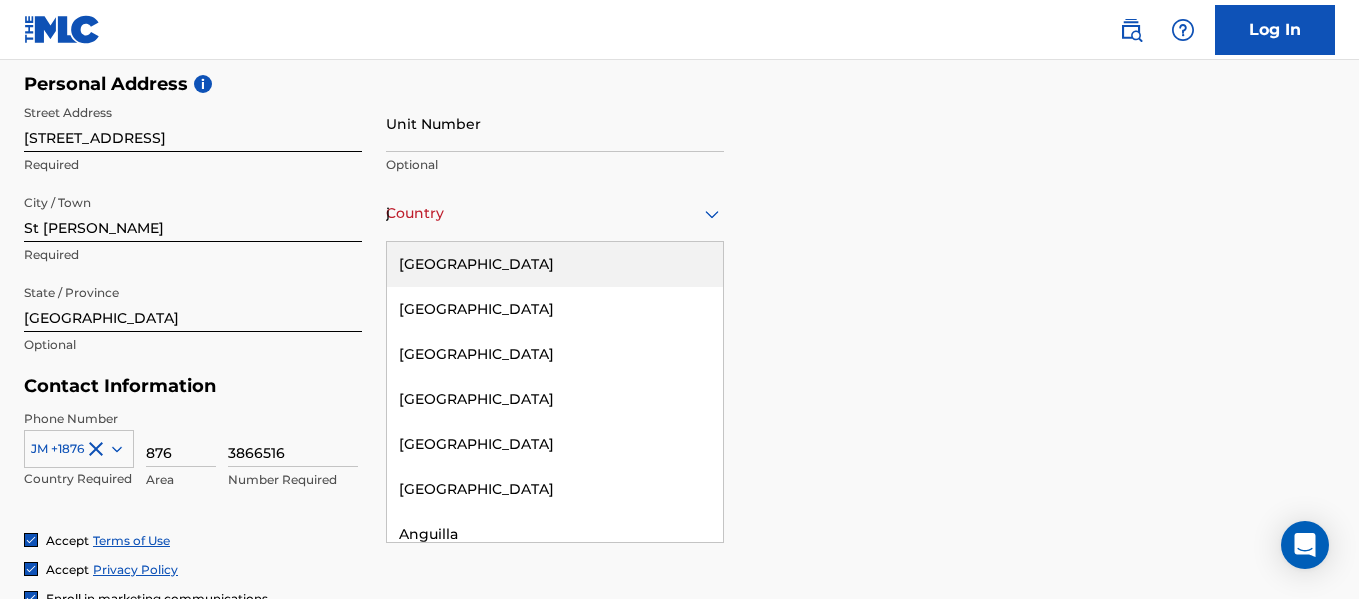 type on "jk" 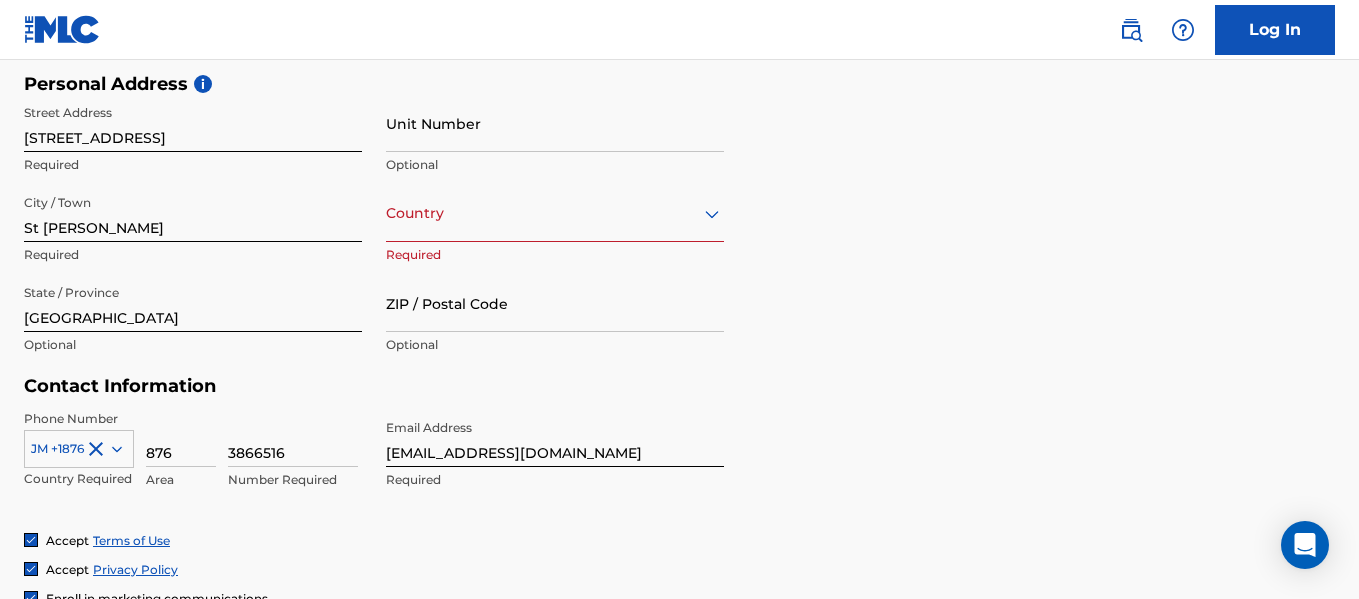 click 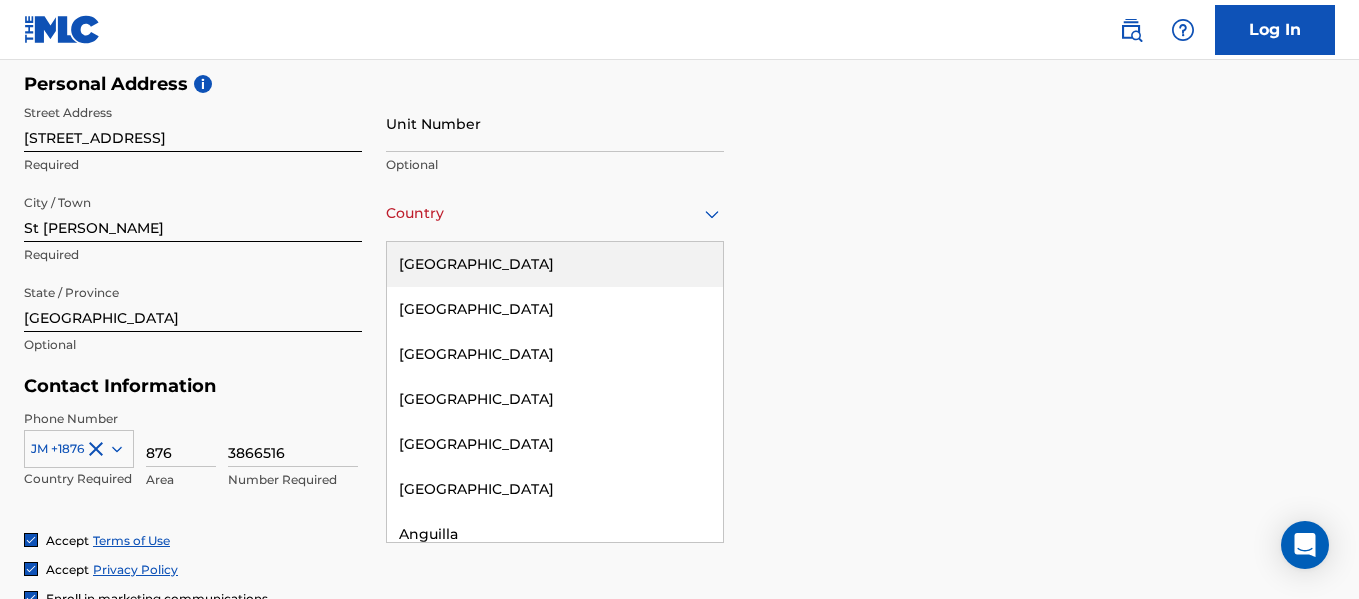 click 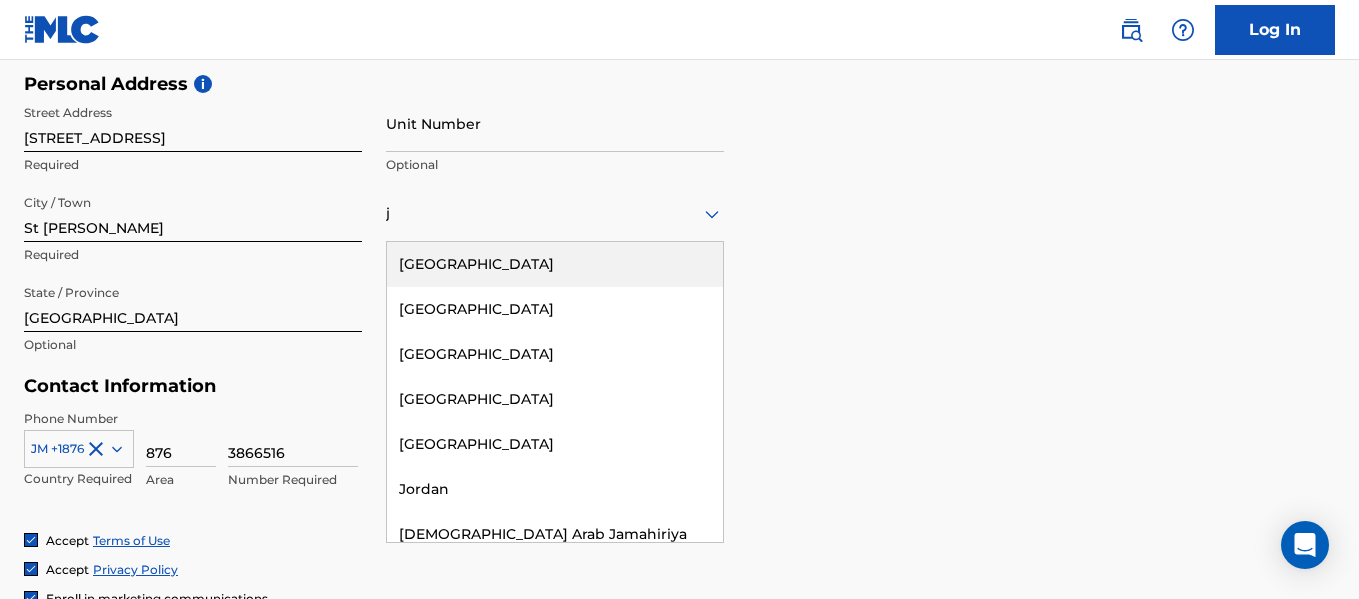click on "[GEOGRAPHIC_DATA]" at bounding box center [555, 264] 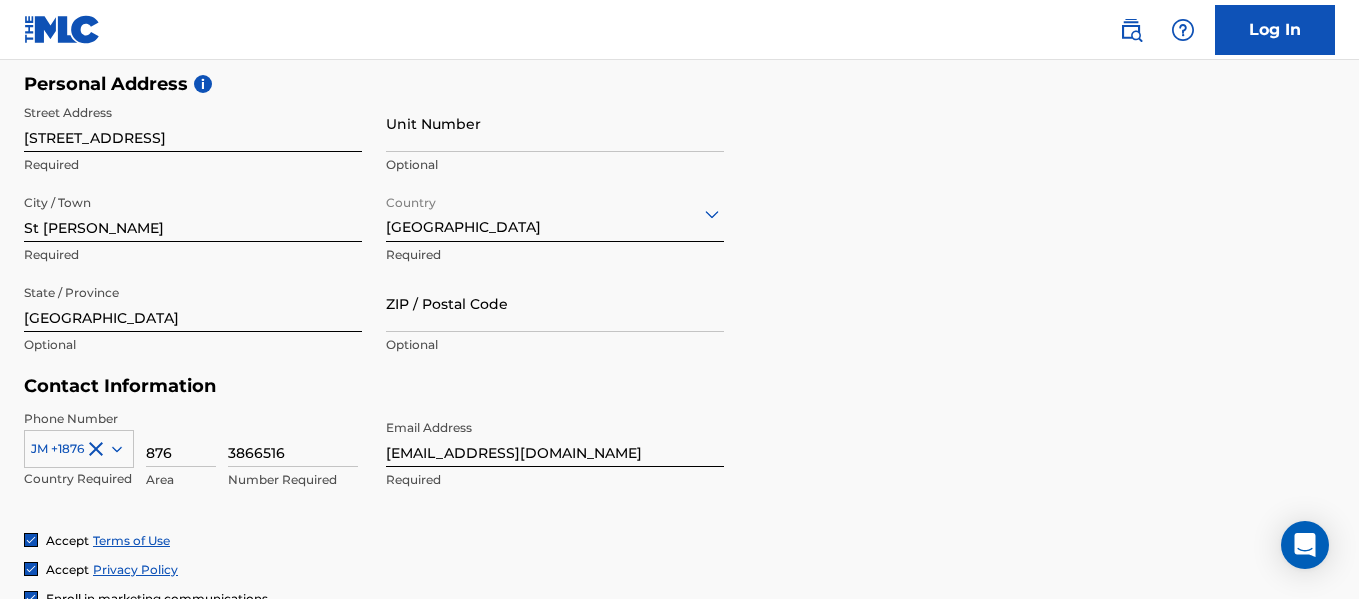 click 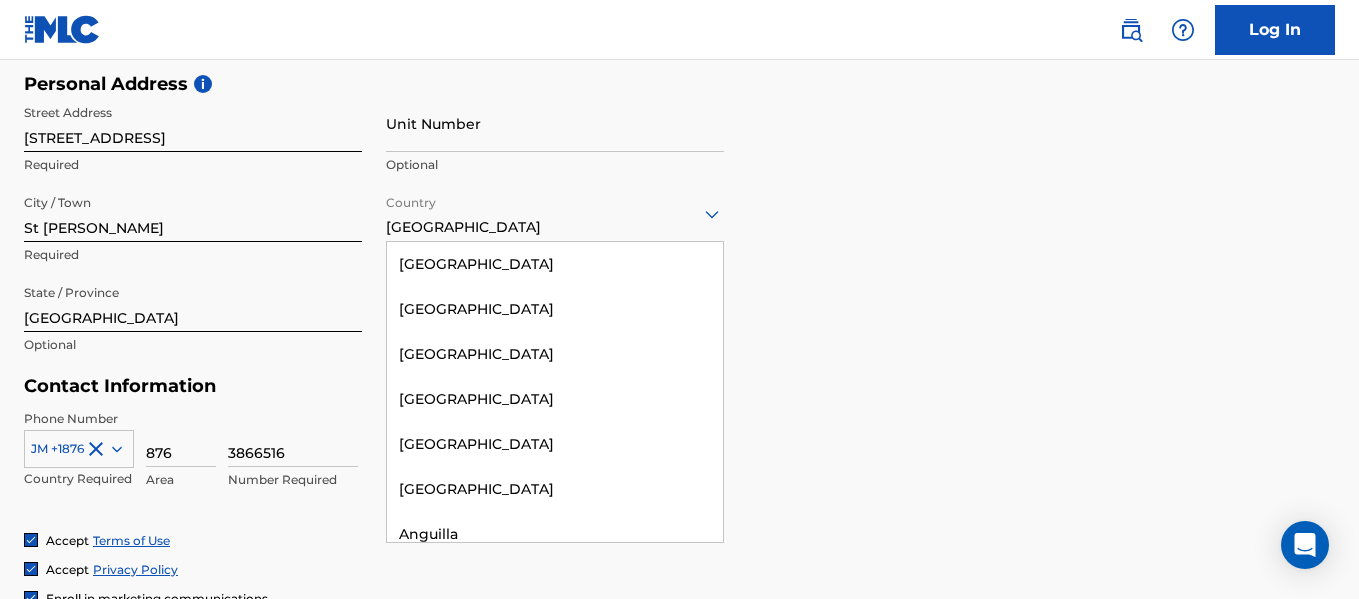 scroll, scrollTop: 345, scrollLeft: 0, axis: vertical 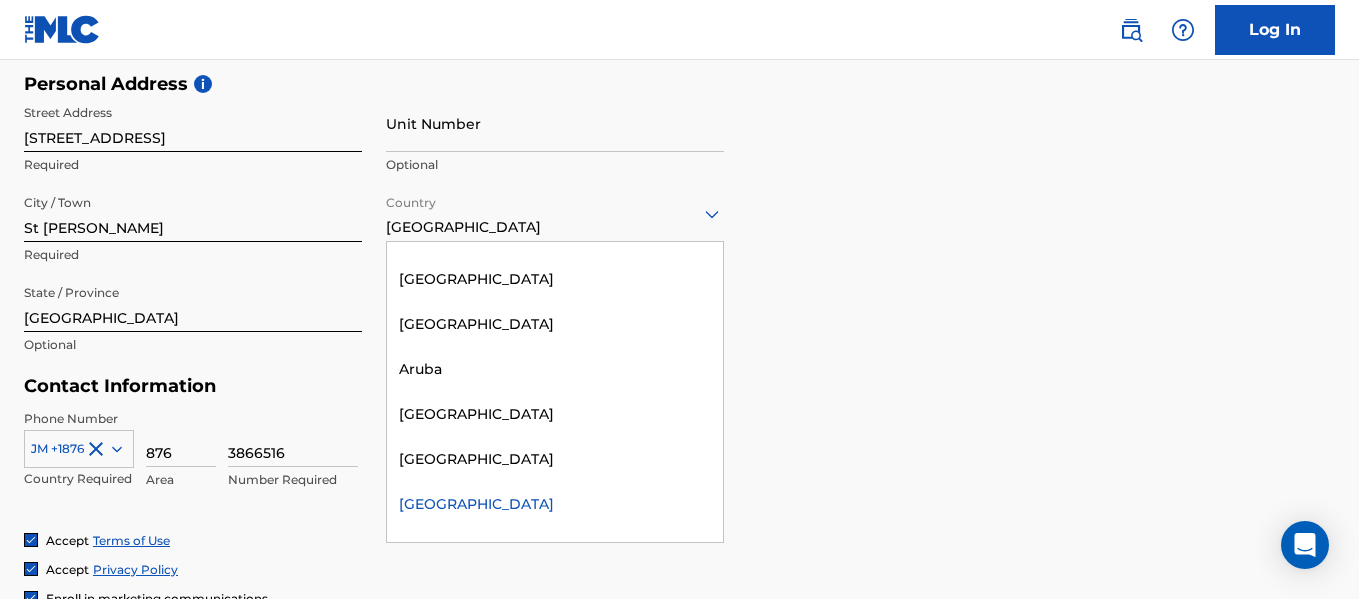 type on "j" 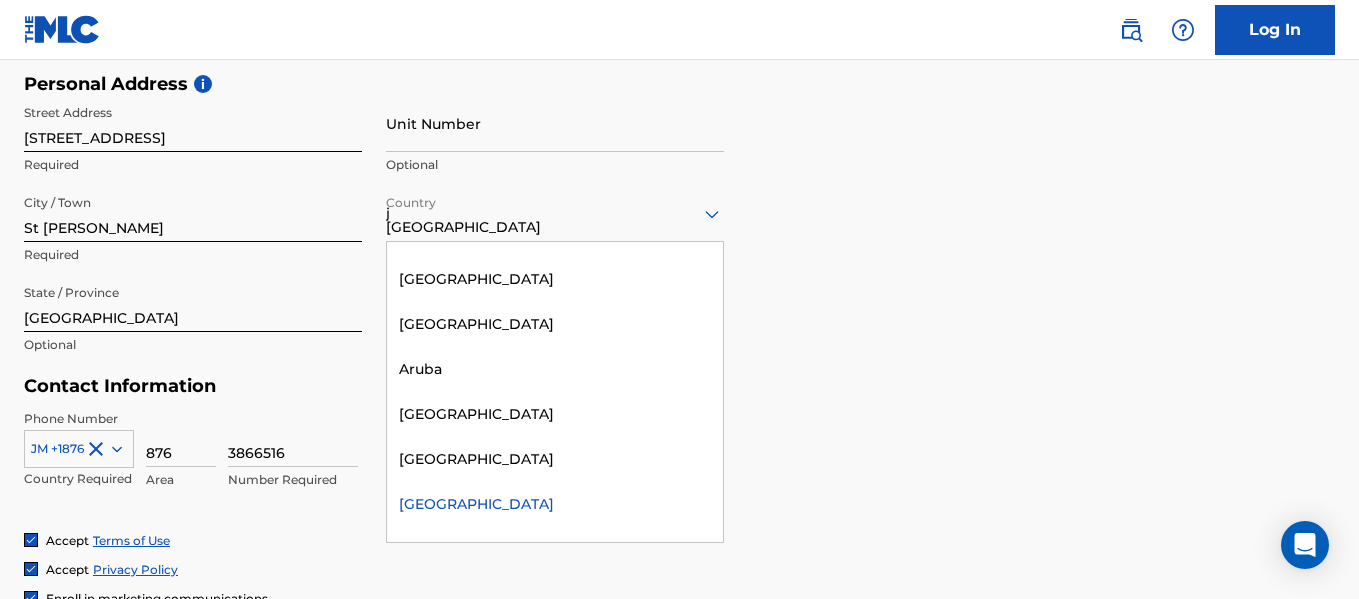 scroll, scrollTop: 0, scrollLeft: 0, axis: both 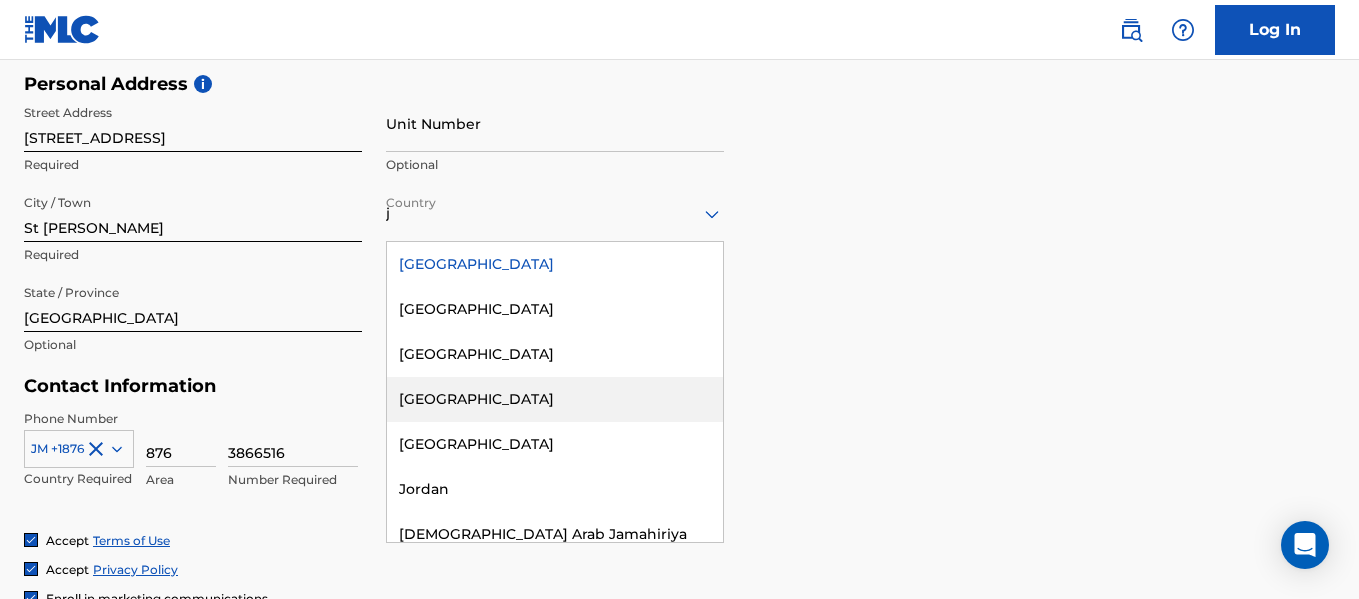 click on "[GEOGRAPHIC_DATA]" at bounding box center [555, 399] 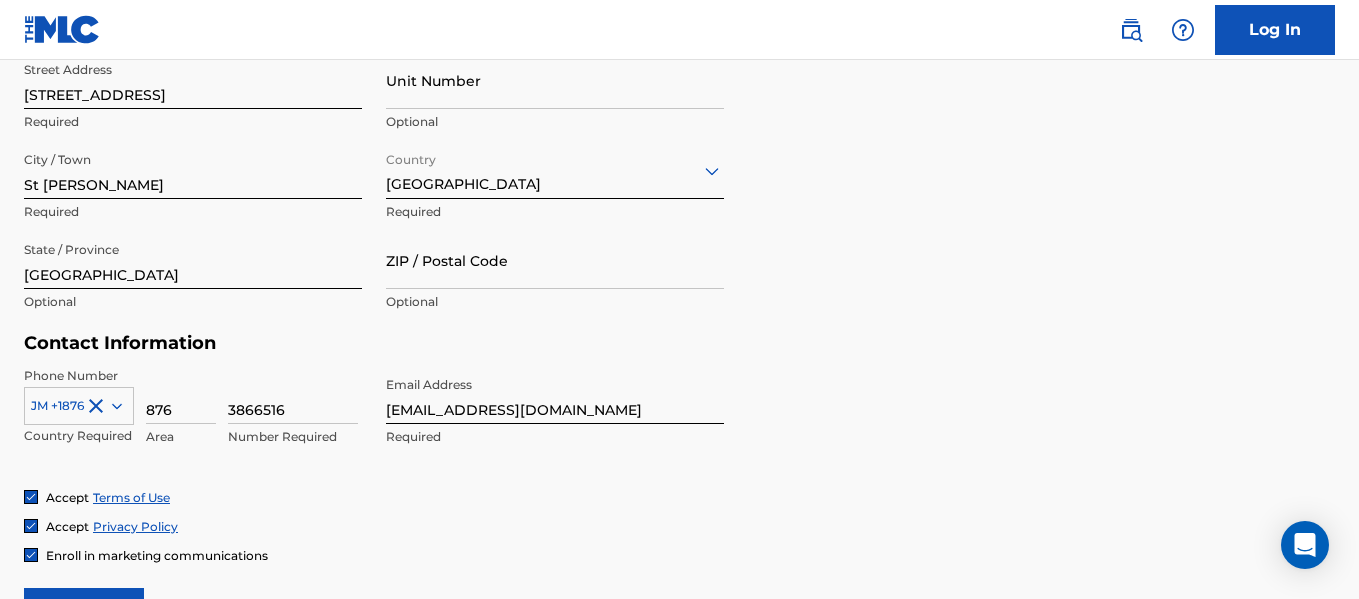 scroll, scrollTop: 722, scrollLeft: 0, axis: vertical 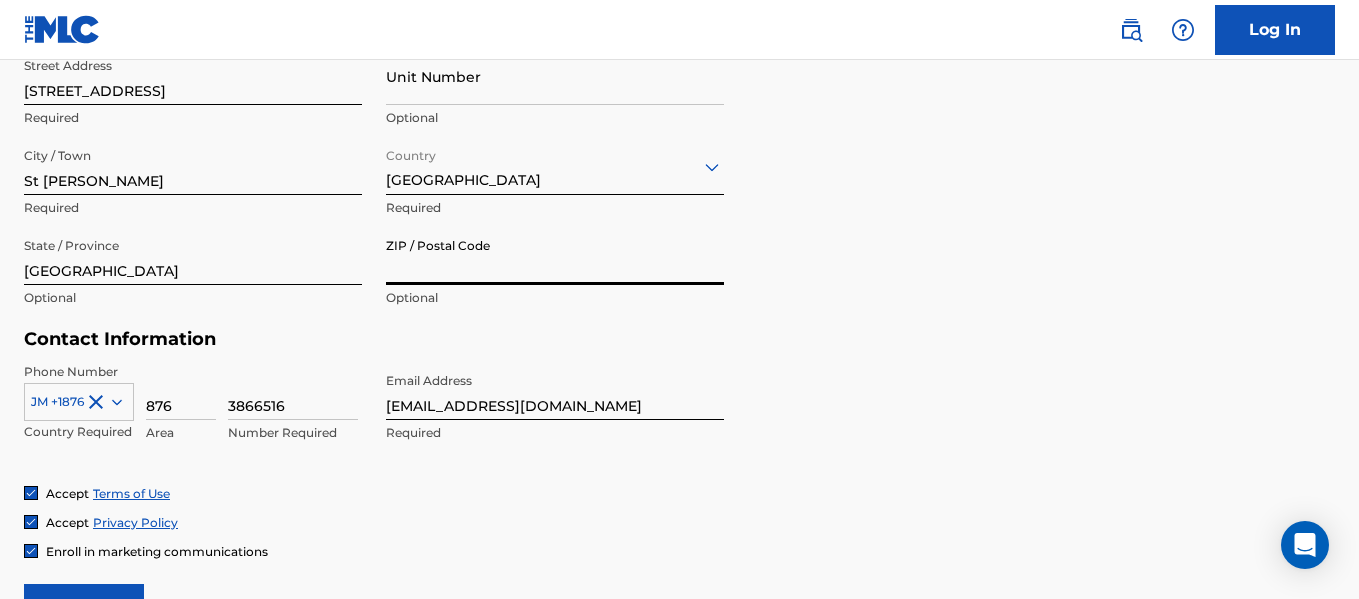 click on "ZIP / Postal Code" at bounding box center [555, 256] 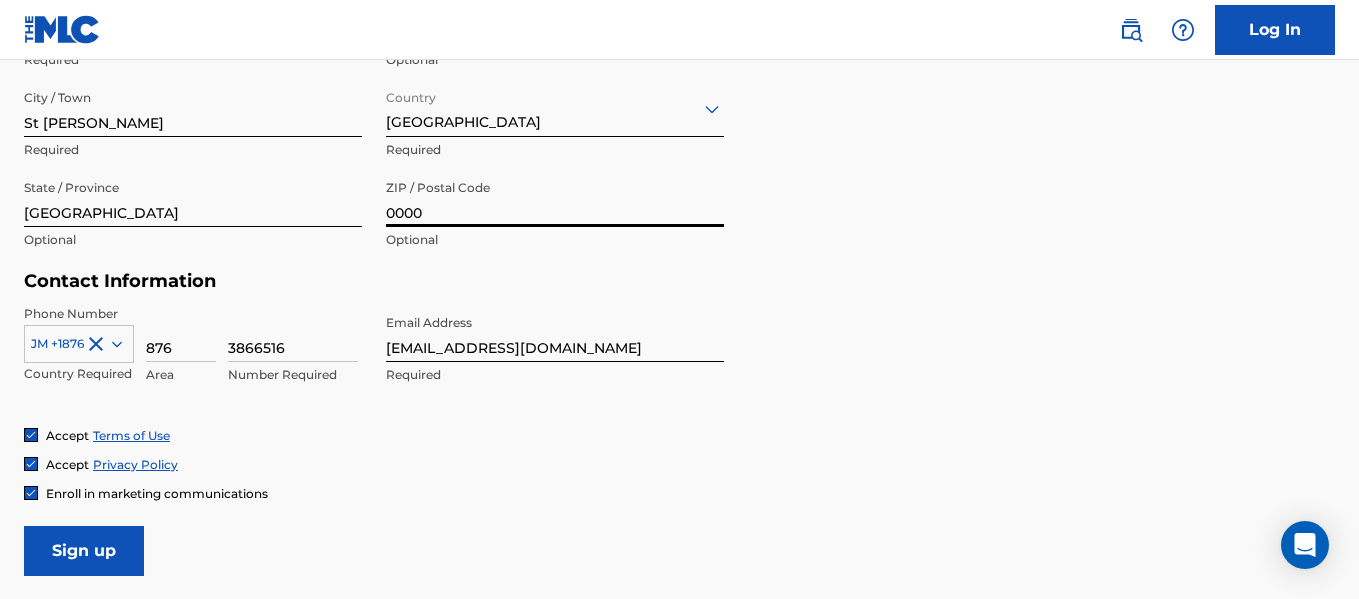 scroll, scrollTop: 787, scrollLeft: 0, axis: vertical 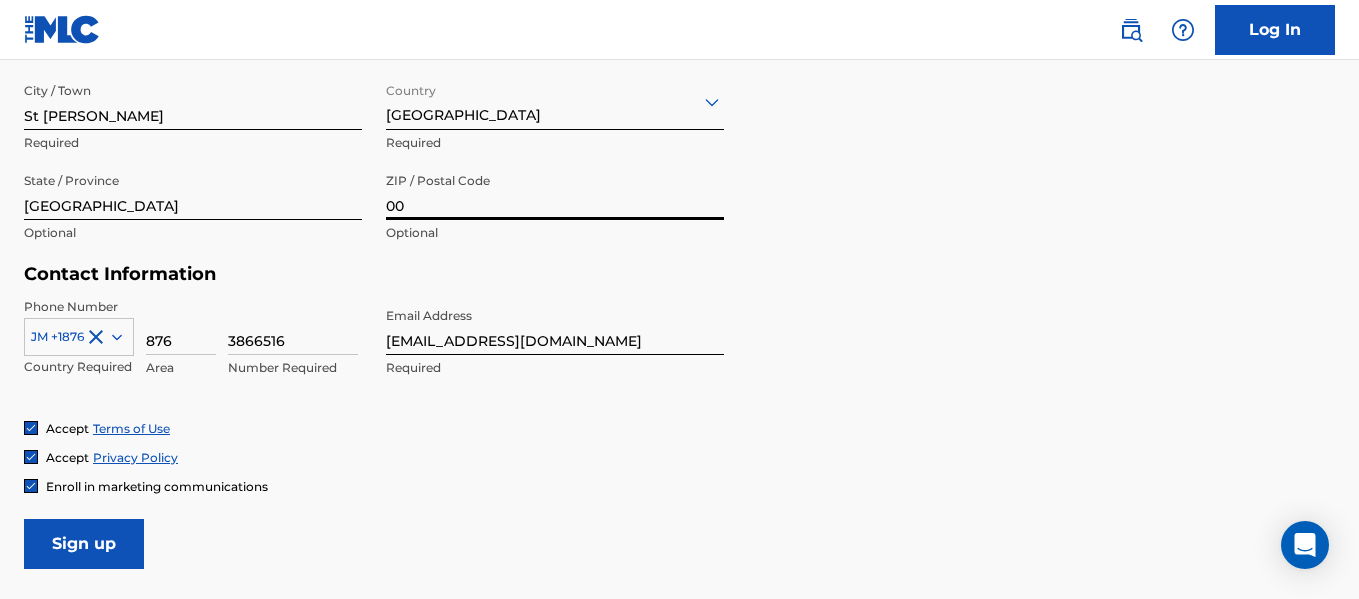 type on "0" 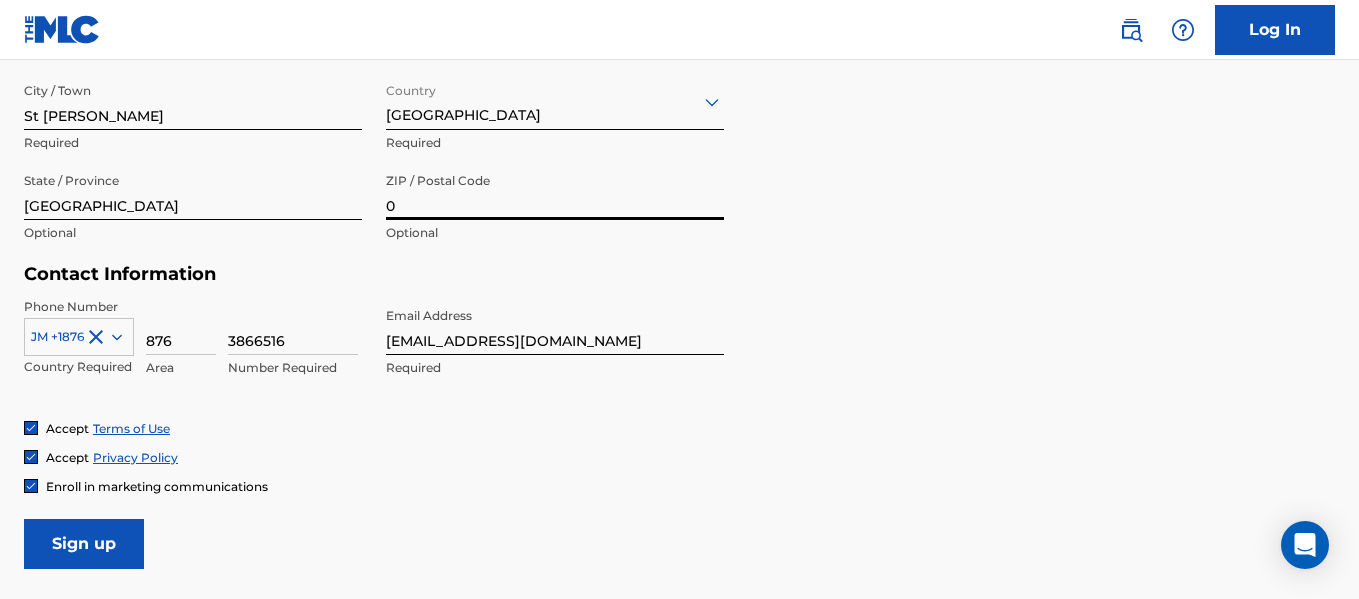 type 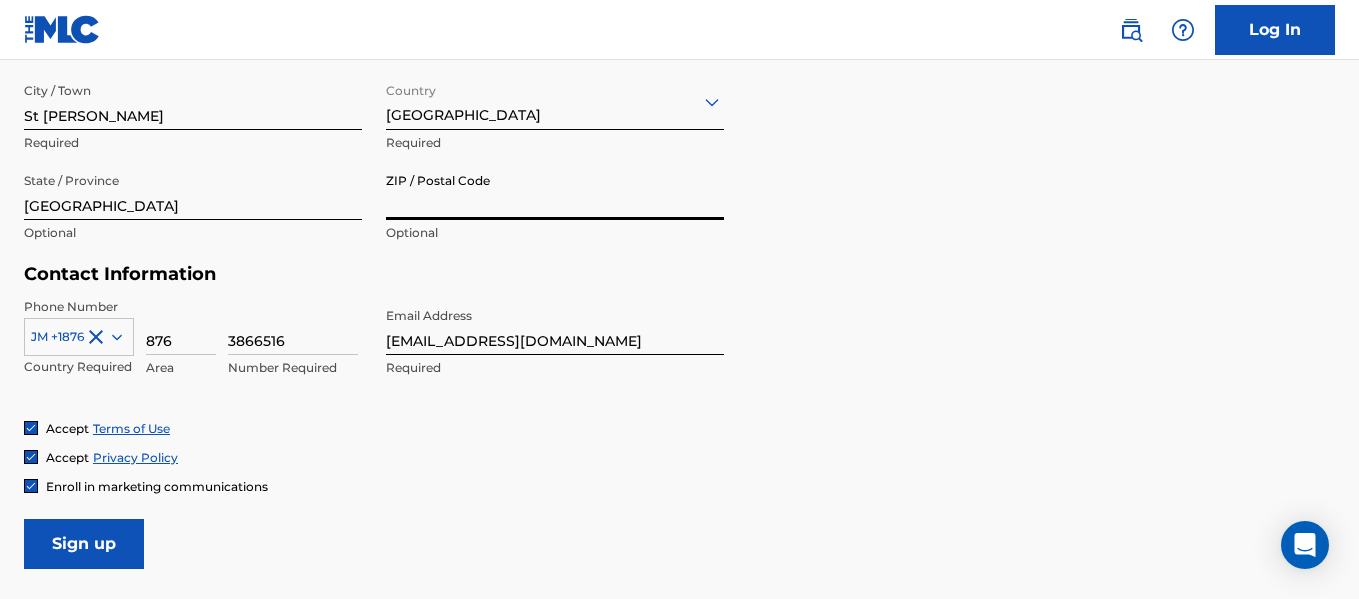 scroll, scrollTop: 965, scrollLeft: 0, axis: vertical 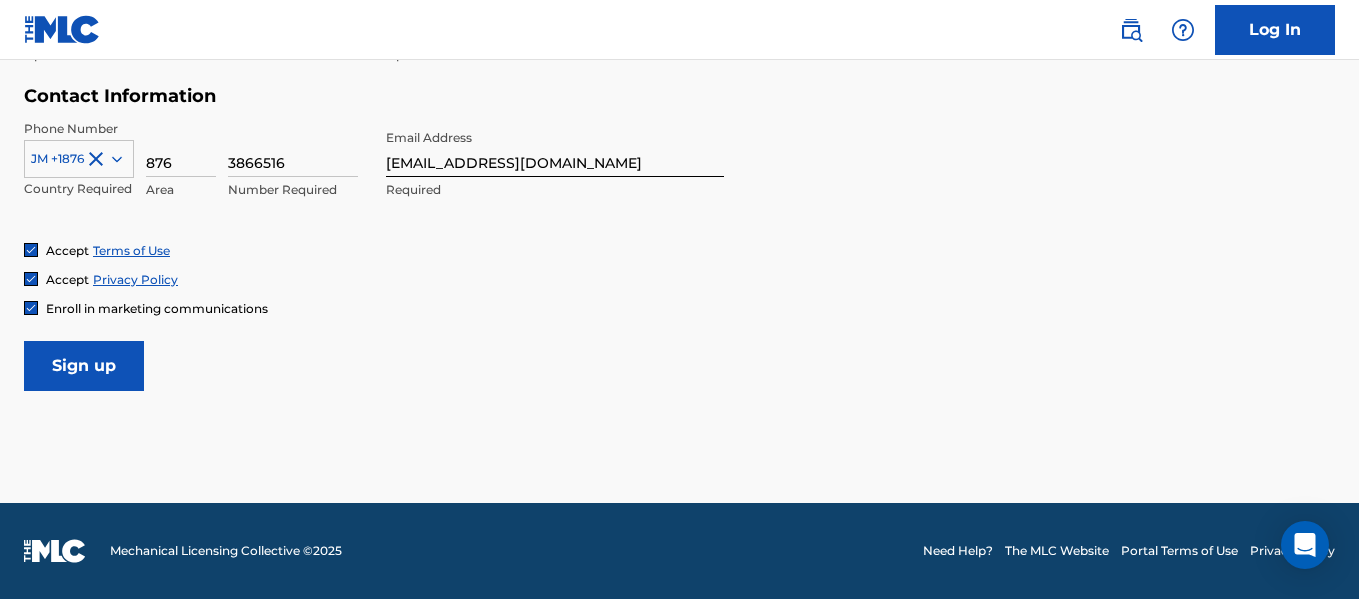 click on "Sign up" at bounding box center [84, 366] 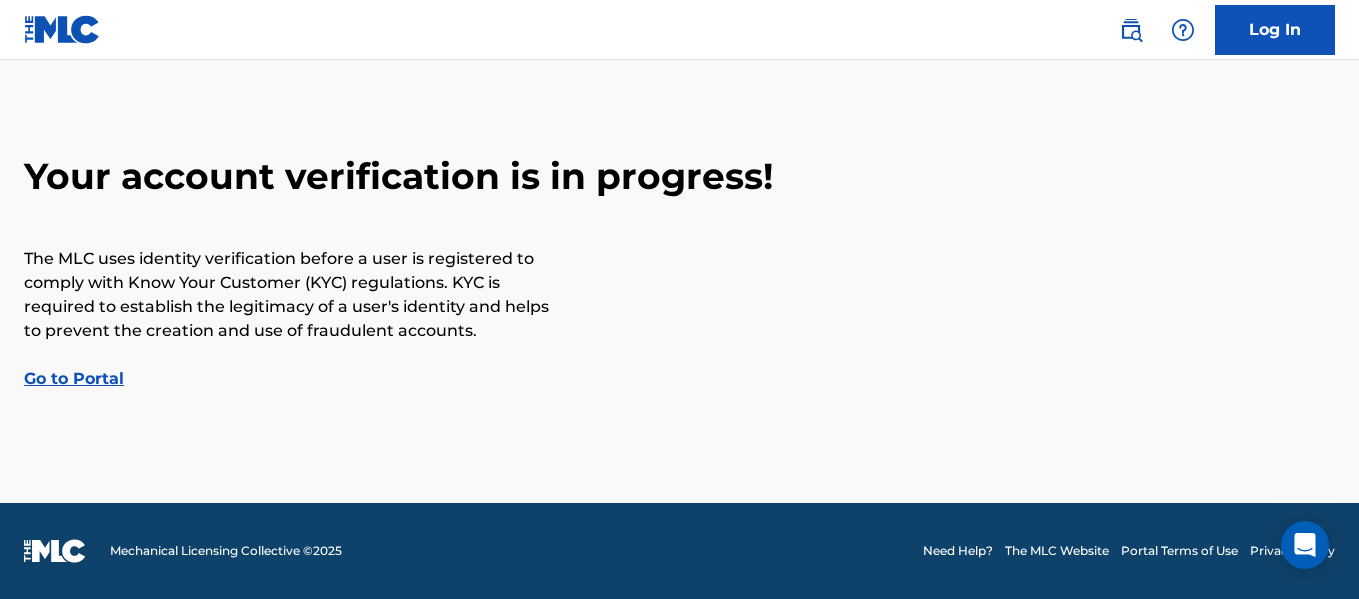 scroll, scrollTop: 0, scrollLeft: 0, axis: both 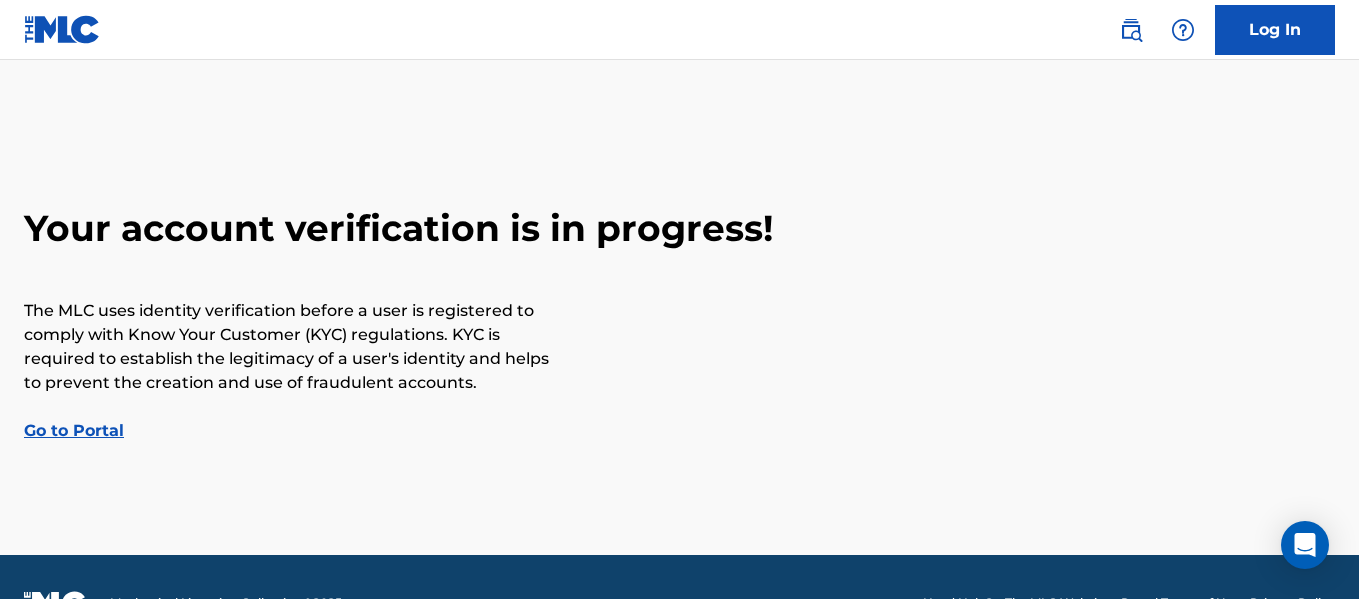 click on "Go to Portal" at bounding box center [74, 430] 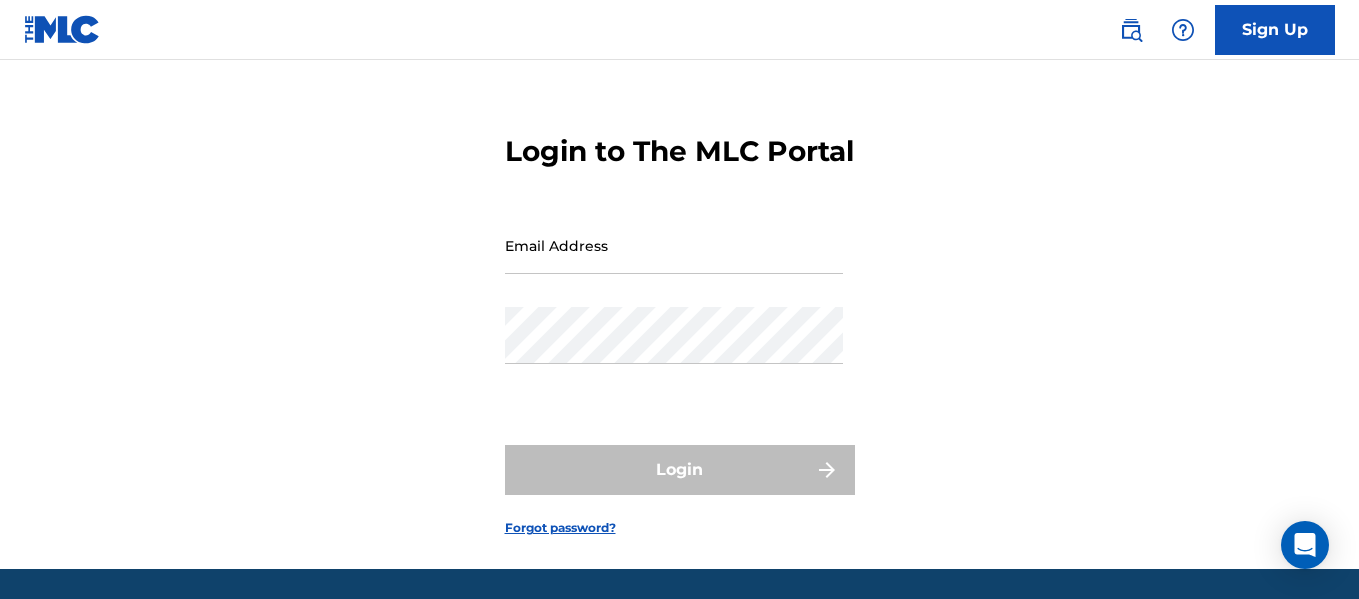 scroll, scrollTop: 0, scrollLeft: 0, axis: both 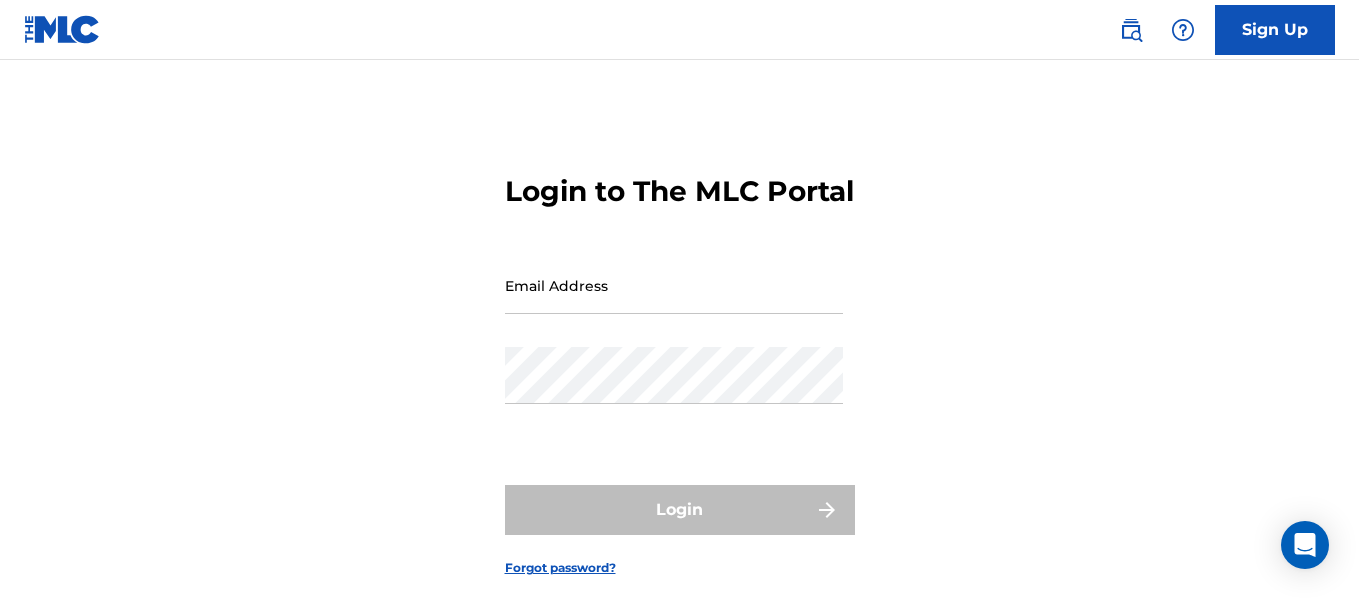 click on "Sign Up" at bounding box center (1275, 30) 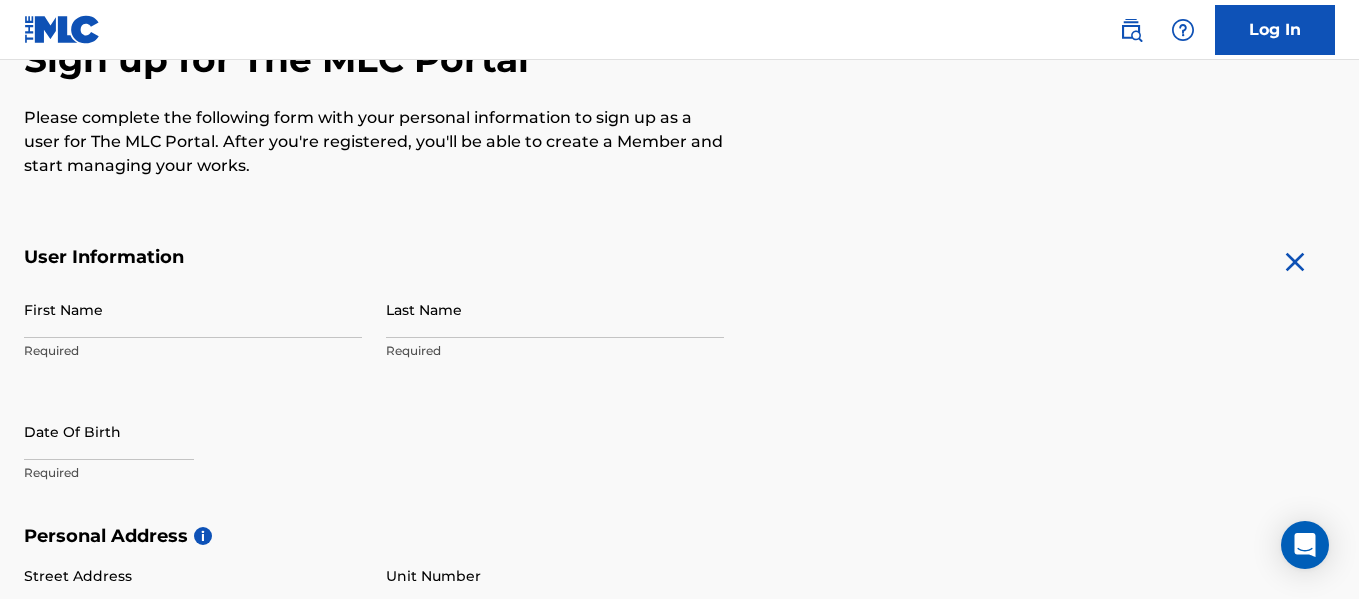 scroll, scrollTop: 0, scrollLeft: 0, axis: both 